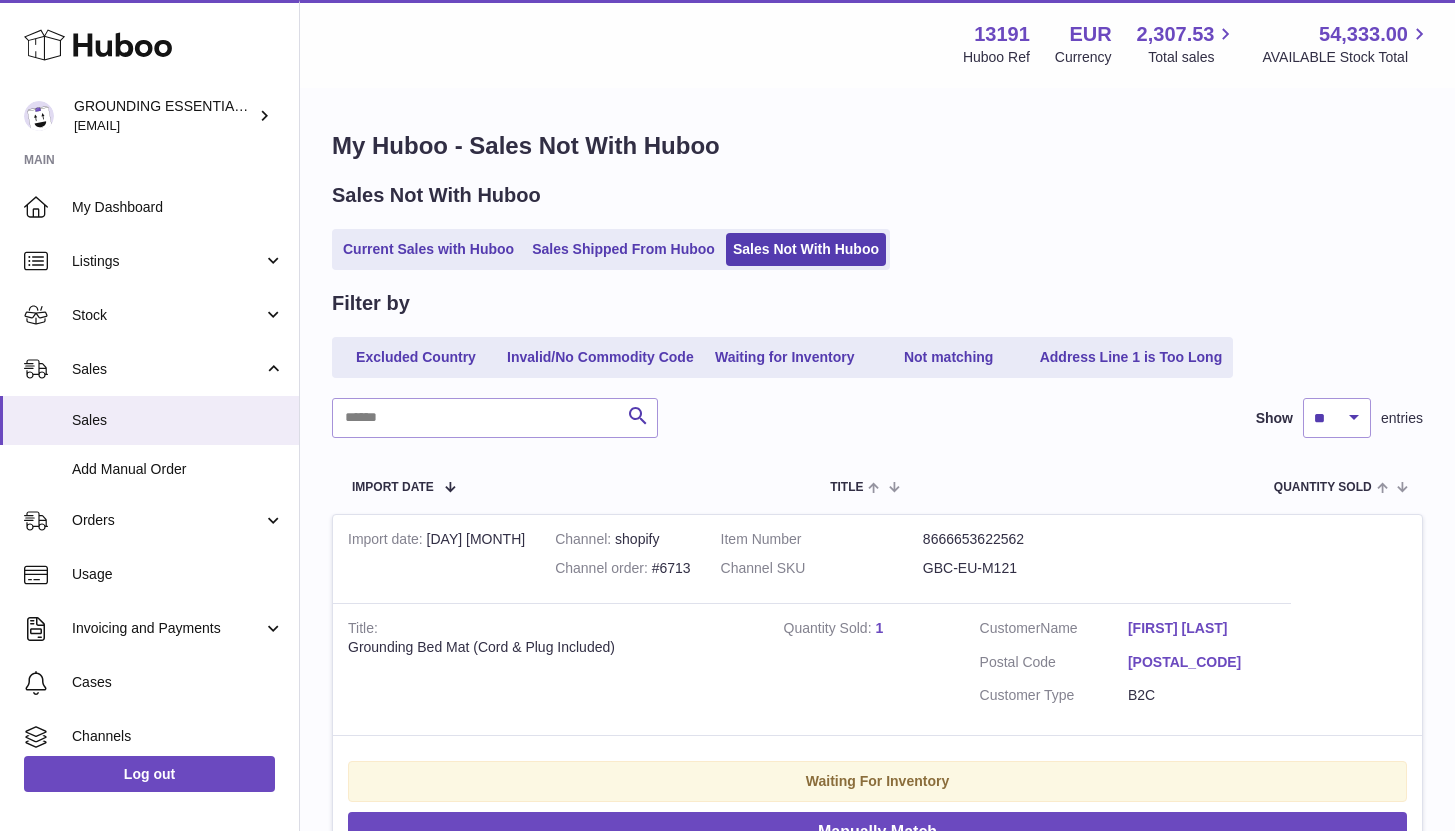 scroll, scrollTop: 271, scrollLeft: 0, axis: vertical 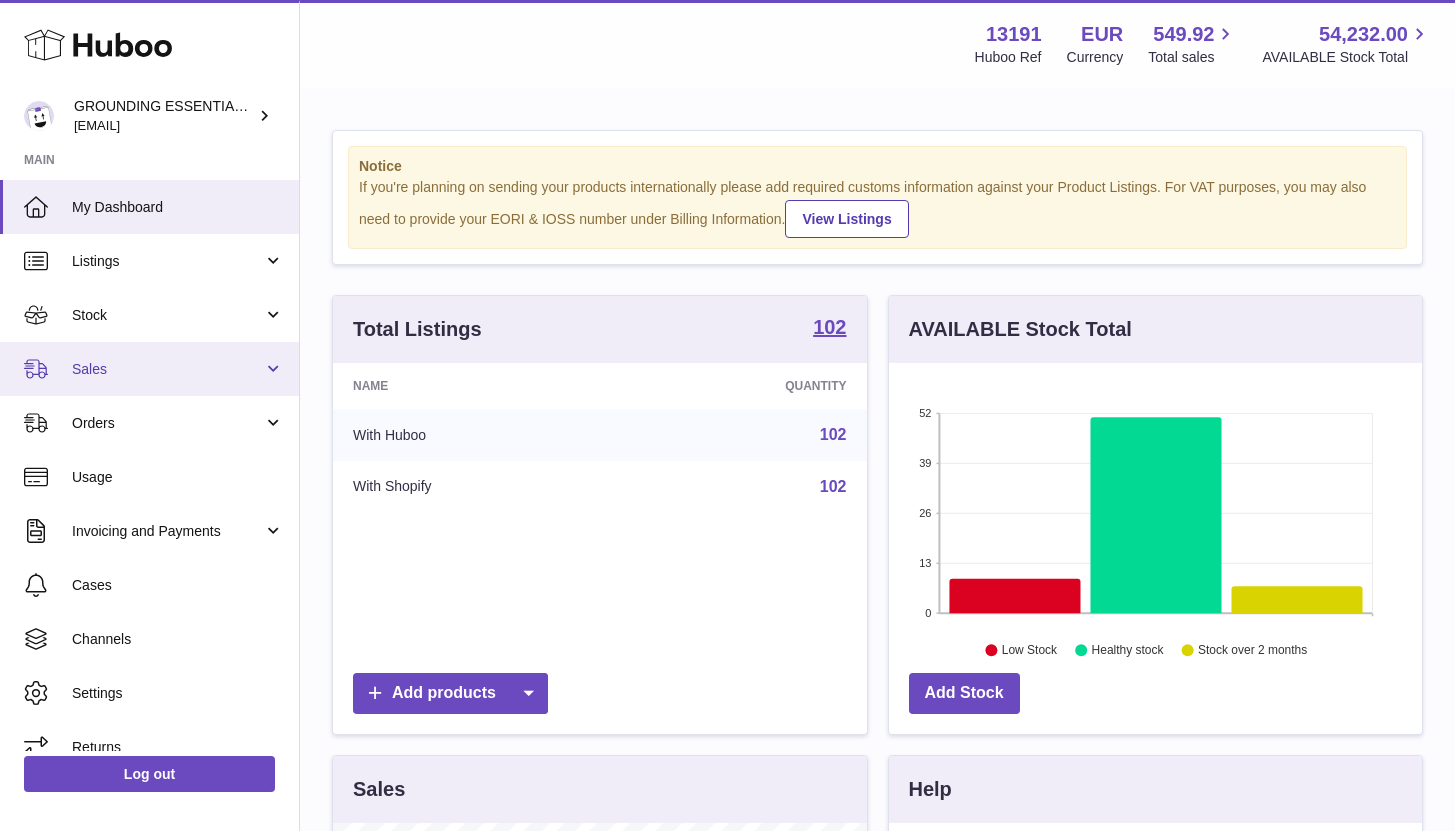 click on "Sales" at bounding box center (167, 369) 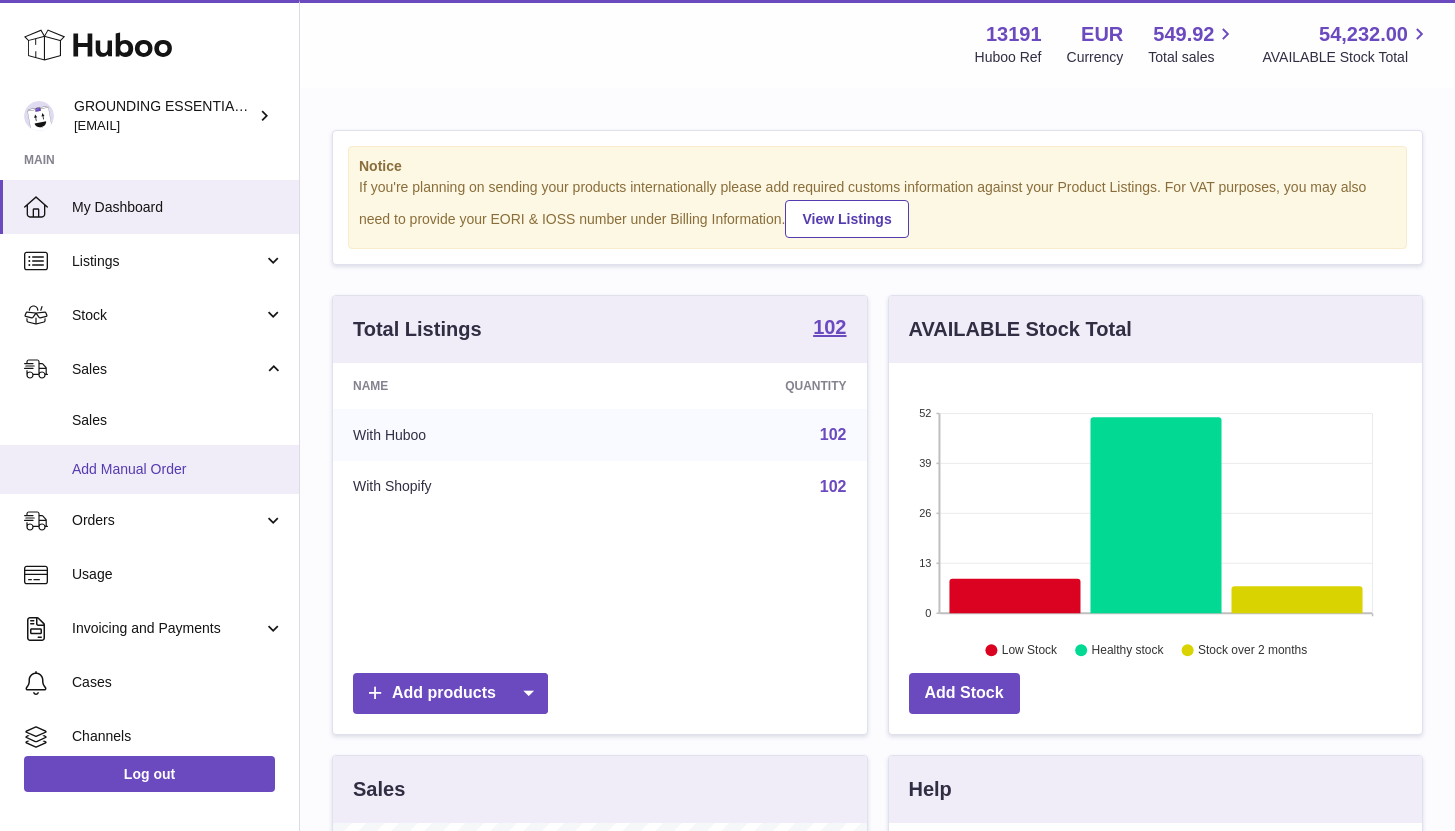 click on "Add Manual Order" at bounding box center (178, 469) 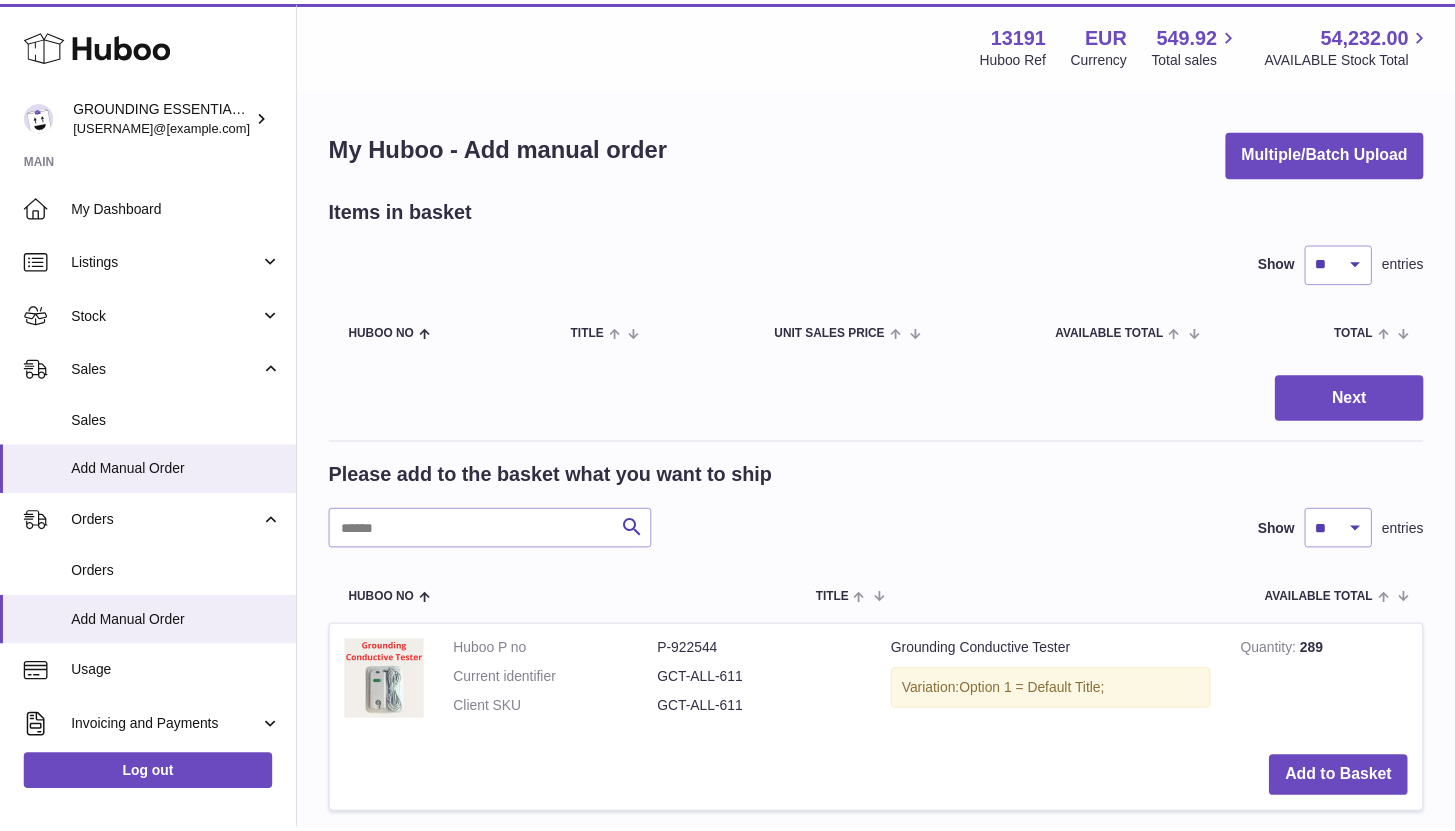 scroll, scrollTop: 0, scrollLeft: 0, axis: both 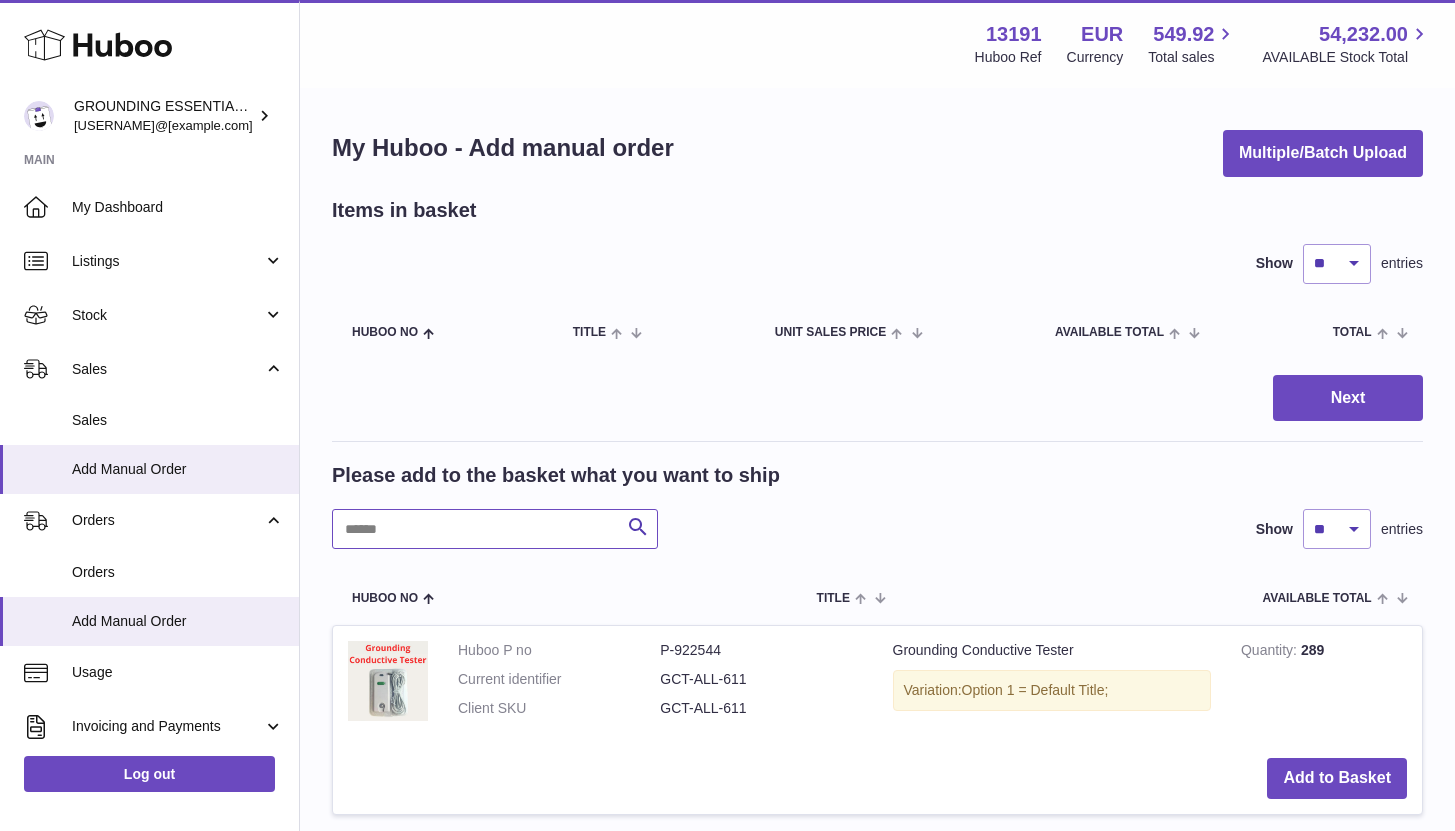 click at bounding box center [495, 529] 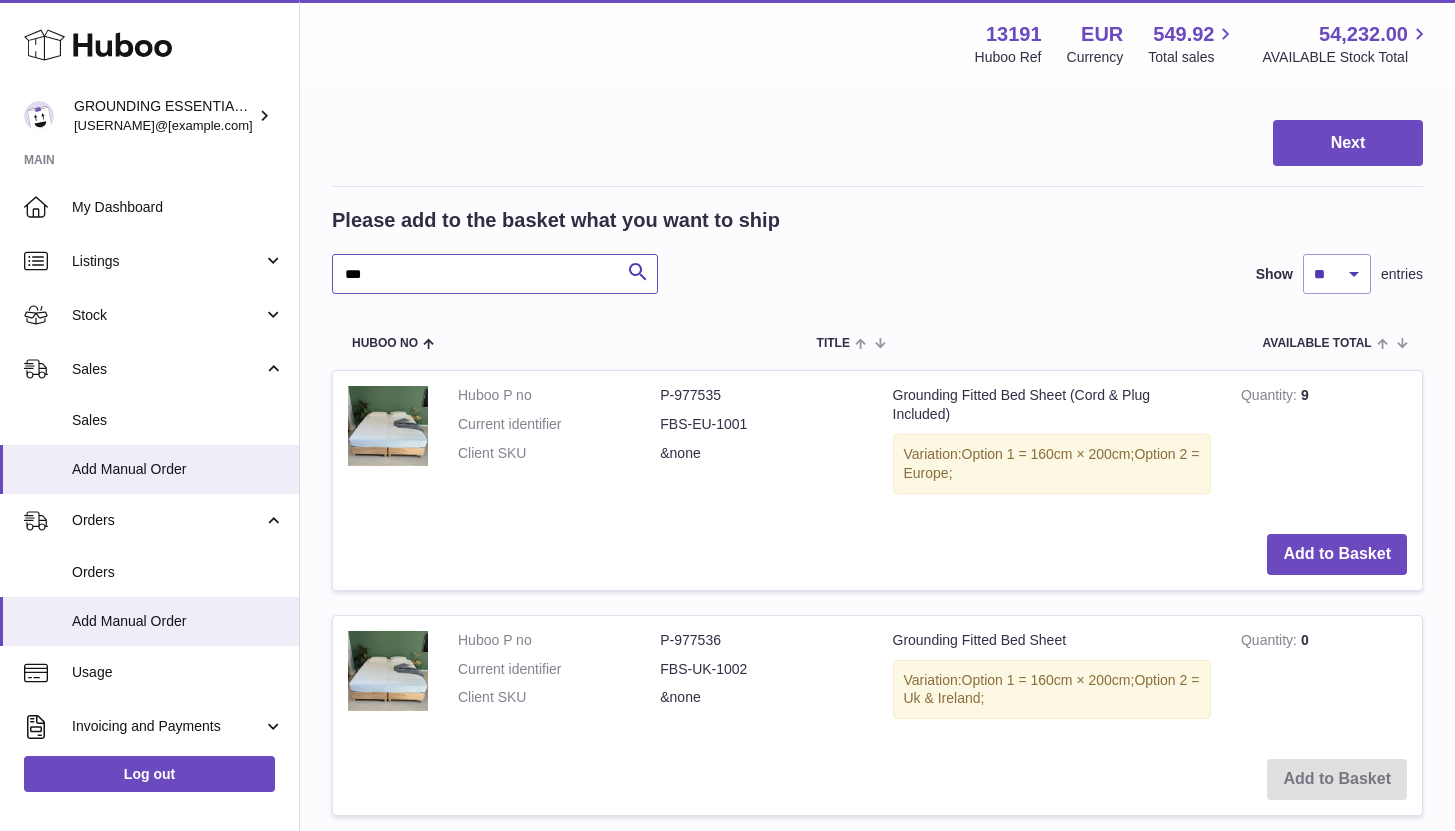 scroll, scrollTop: 286, scrollLeft: 0, axis: vertical 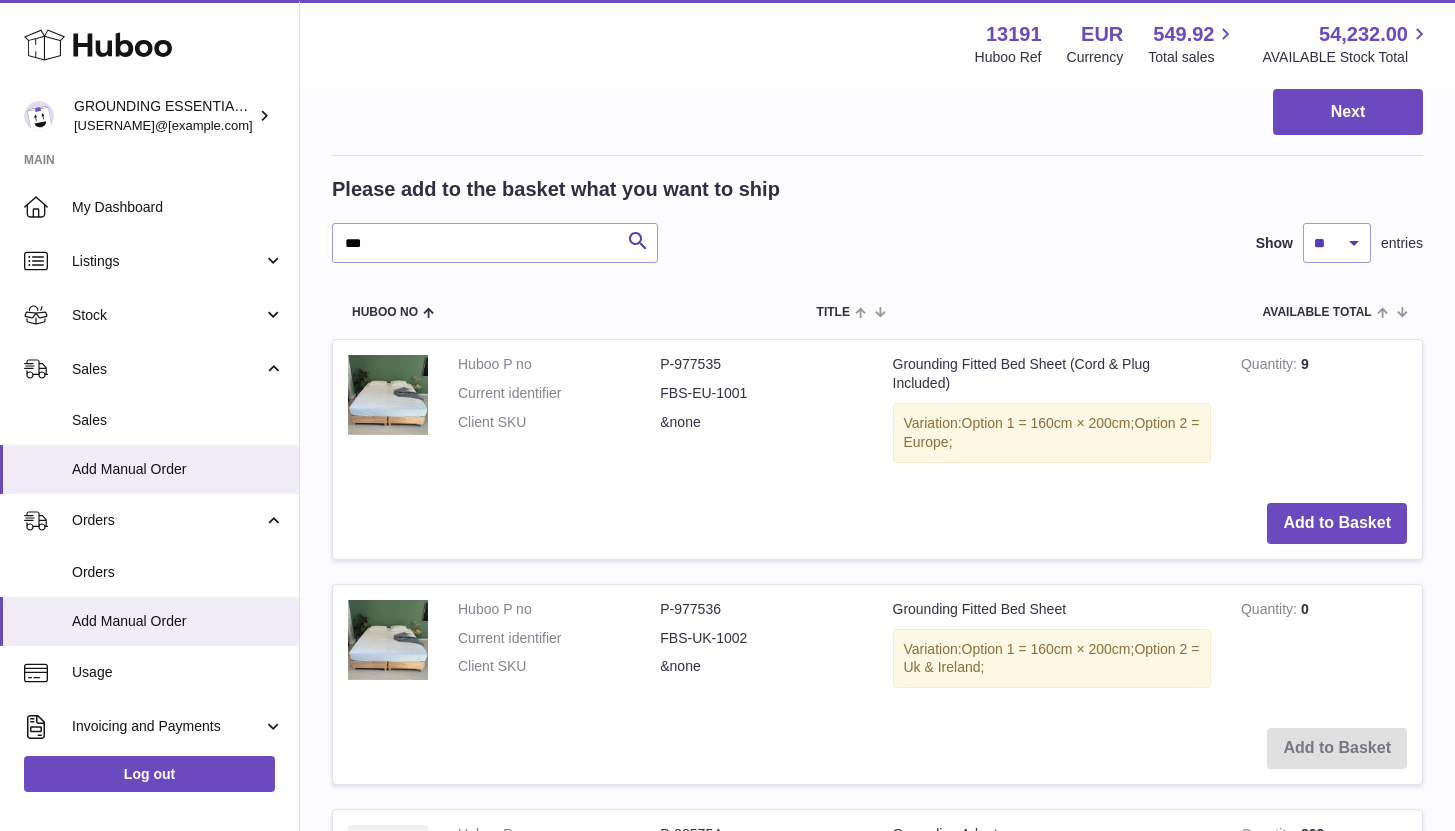 click on "FBS-EU-1001" at bounding box center [761, 393] 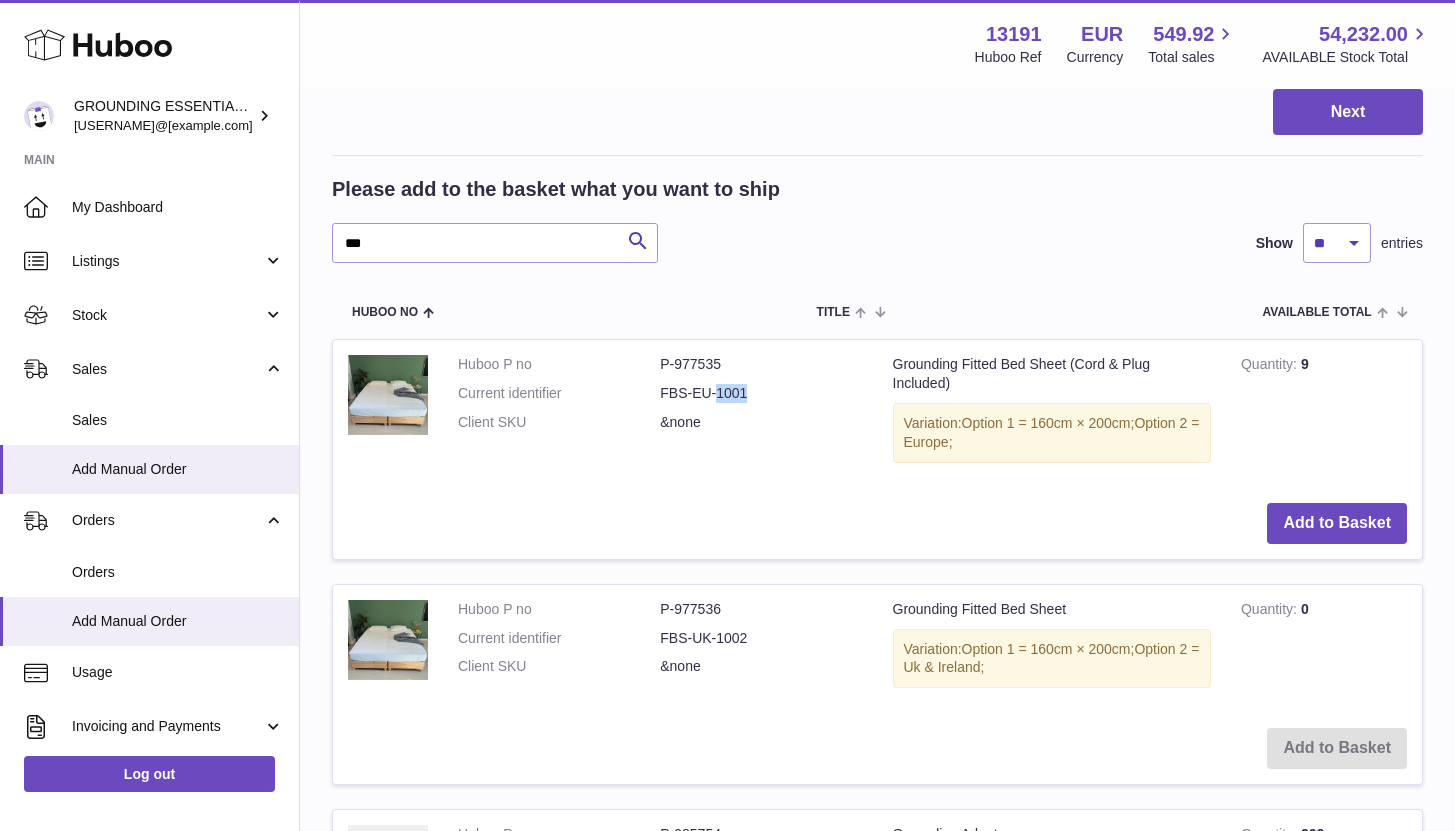 click on "FBS-EU-1001" at bounding box center [761, 393] 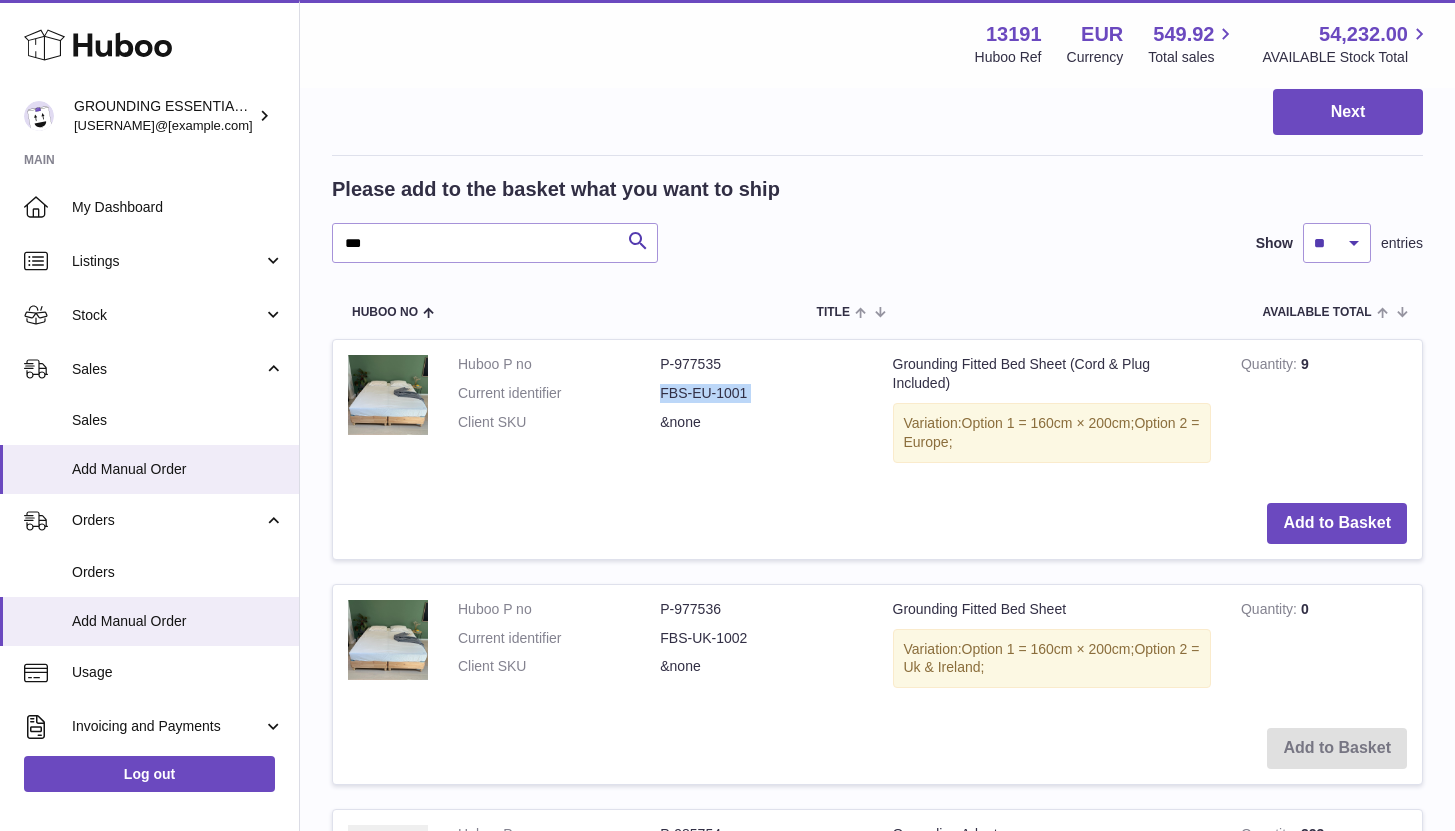 click on "FBS-EU-1001" at bounding box center (761, 393) 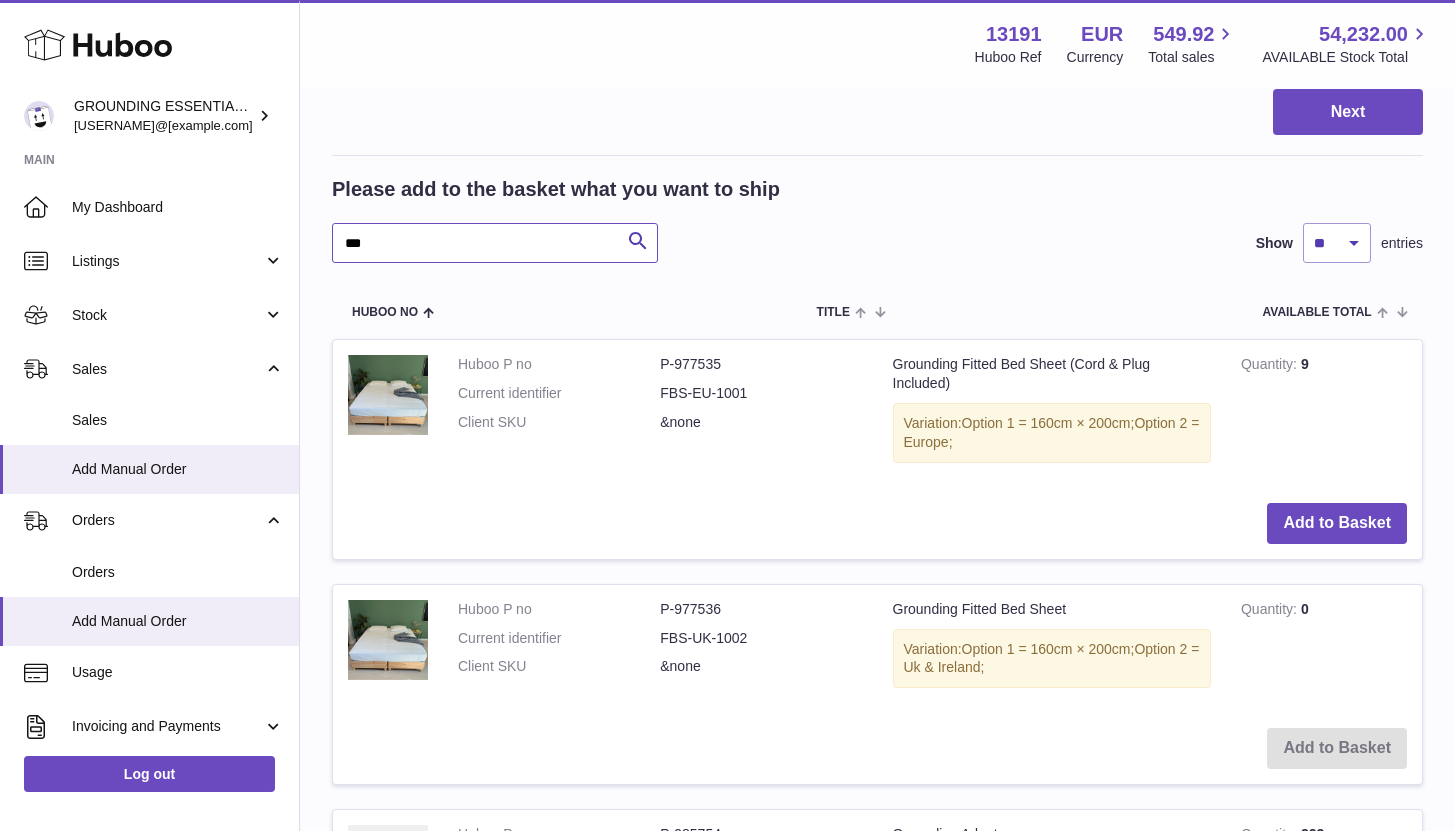 click on "***" at bounding box center (495, 243) 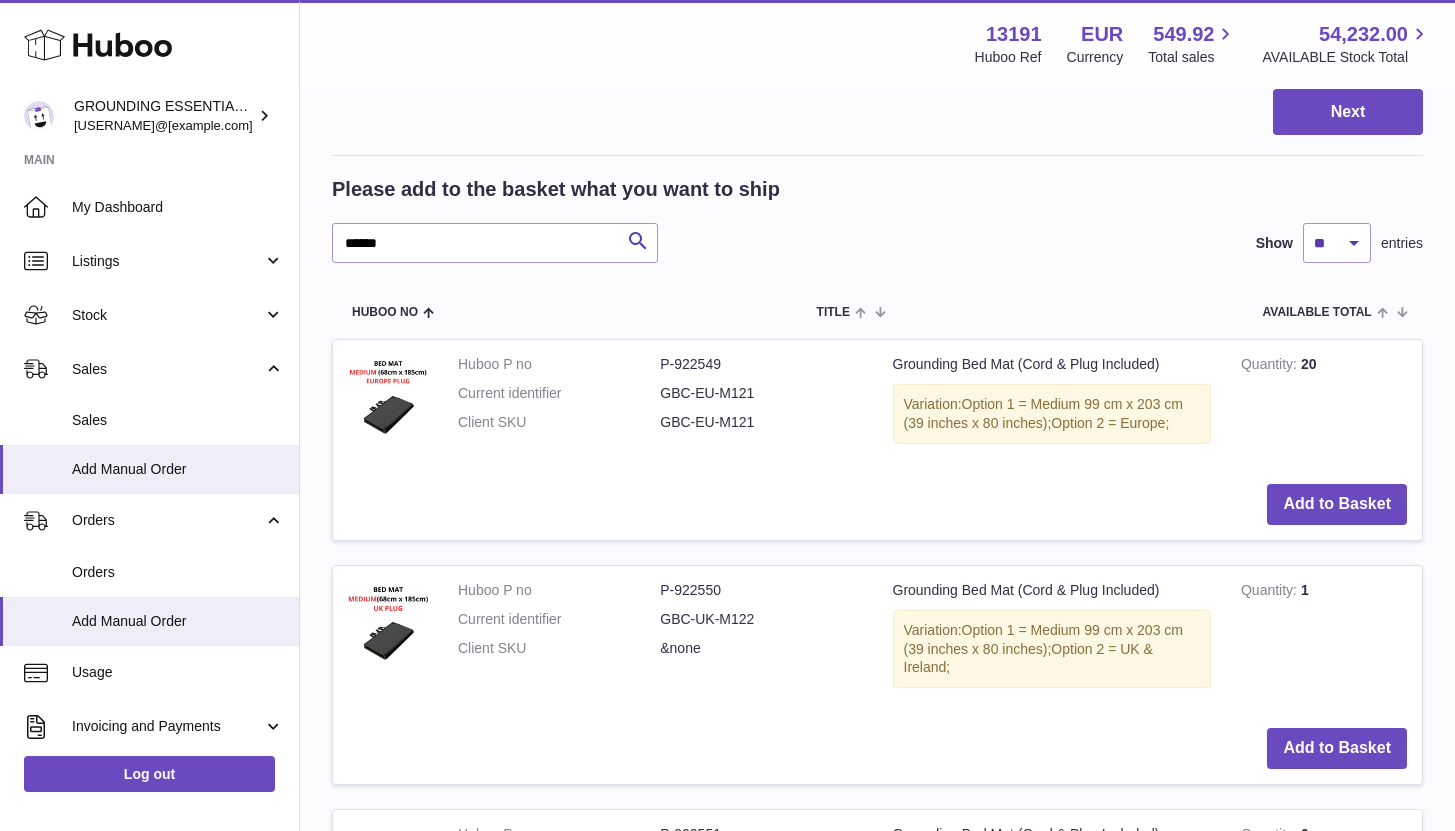 click on "GBC-EU-M121" at bounding box center [761, 393] 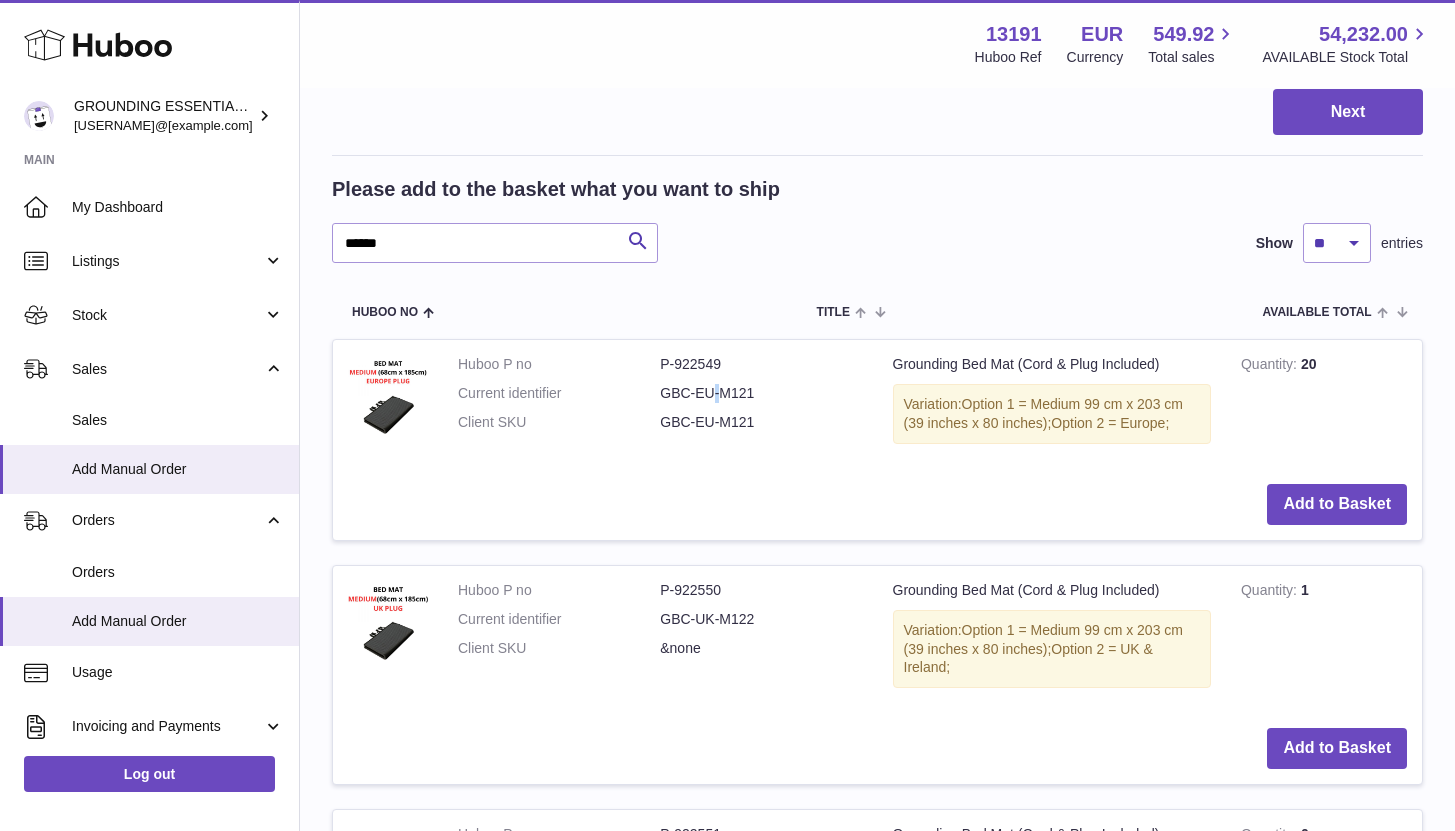 click on "GBC-EU-M121" at bounding box center [761, 393] 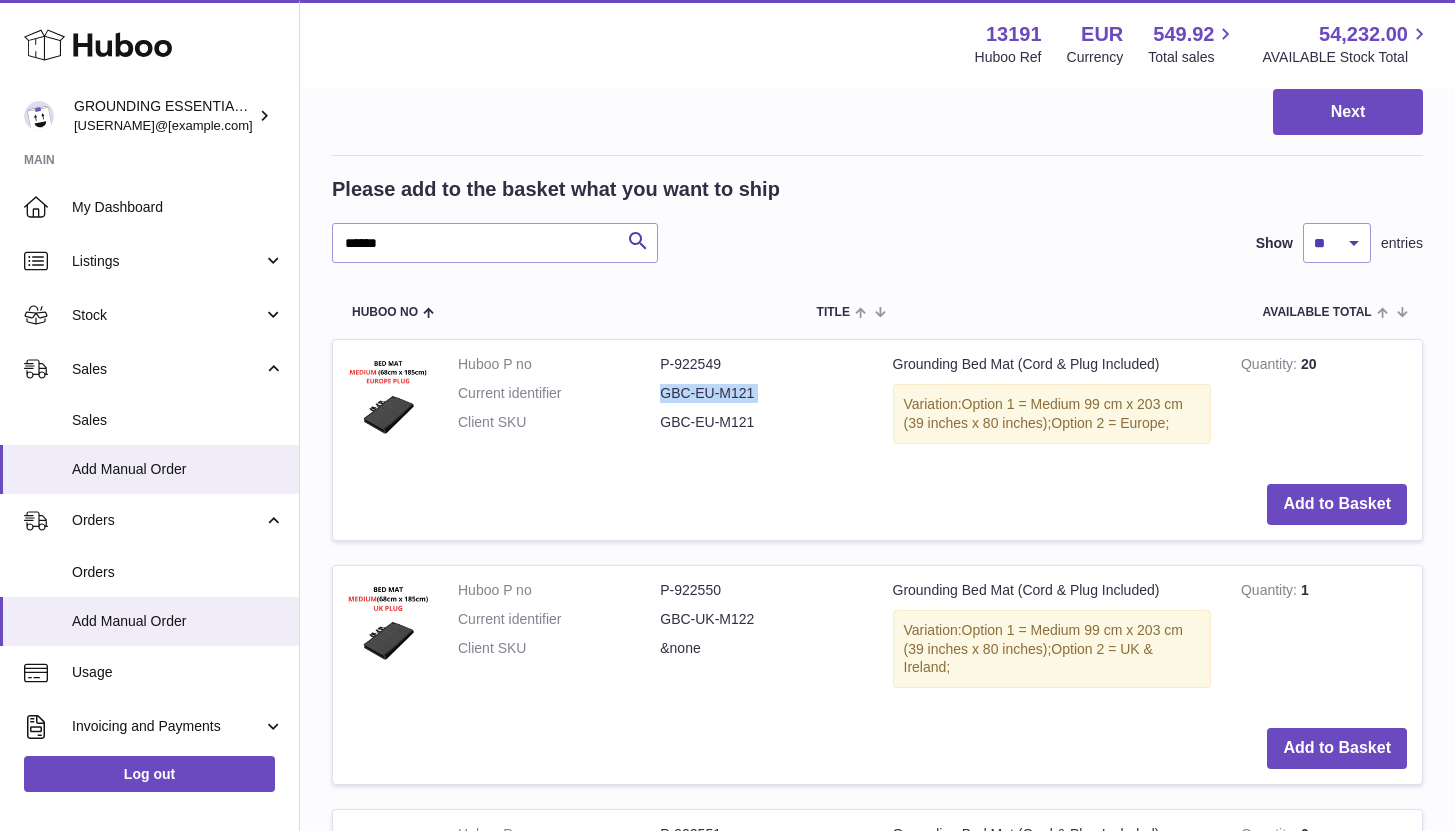 click on "GBC-EU-M121" at bounding box center [761, 393] 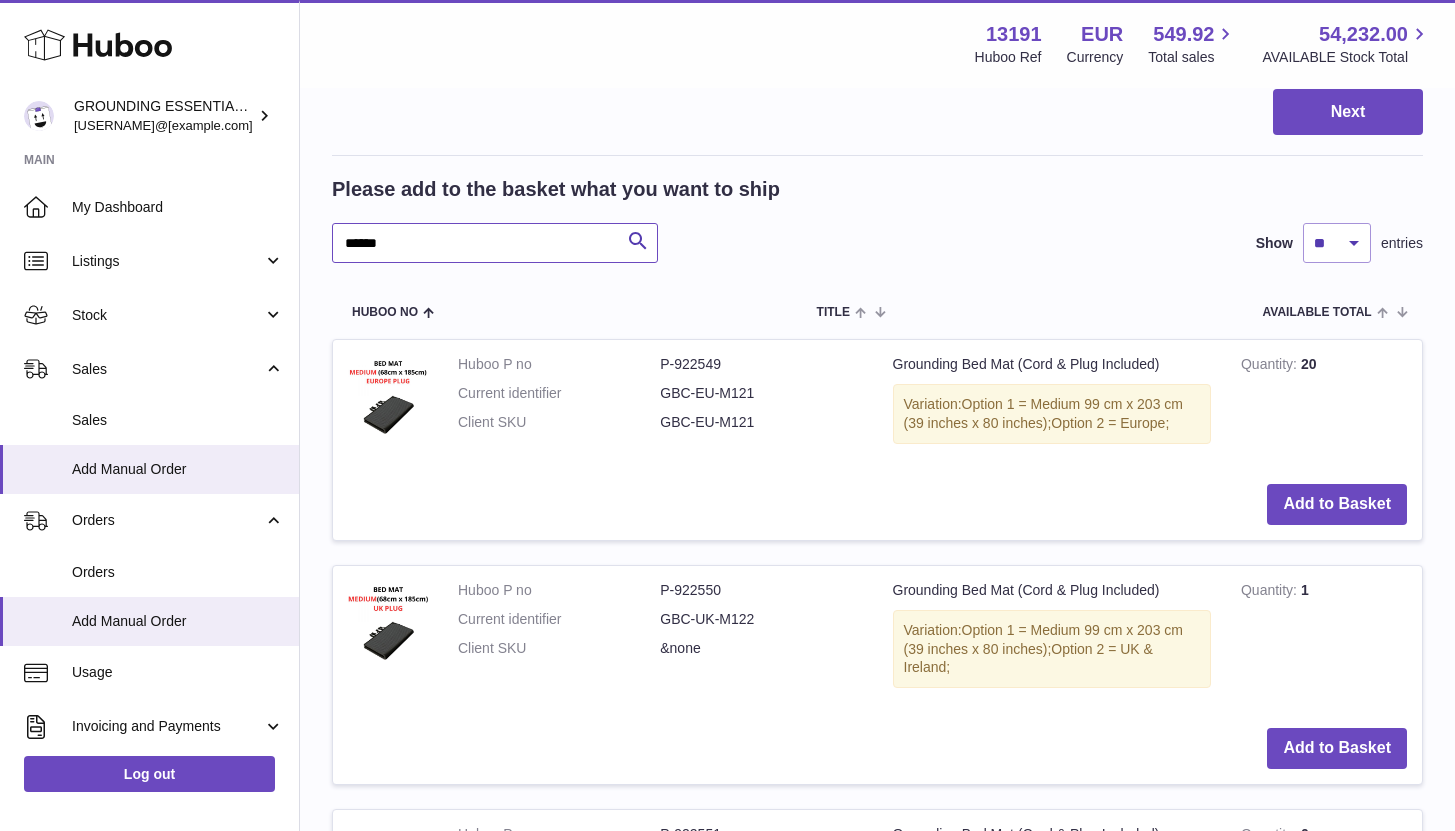 click on "******" at bounding box center (495, 243) 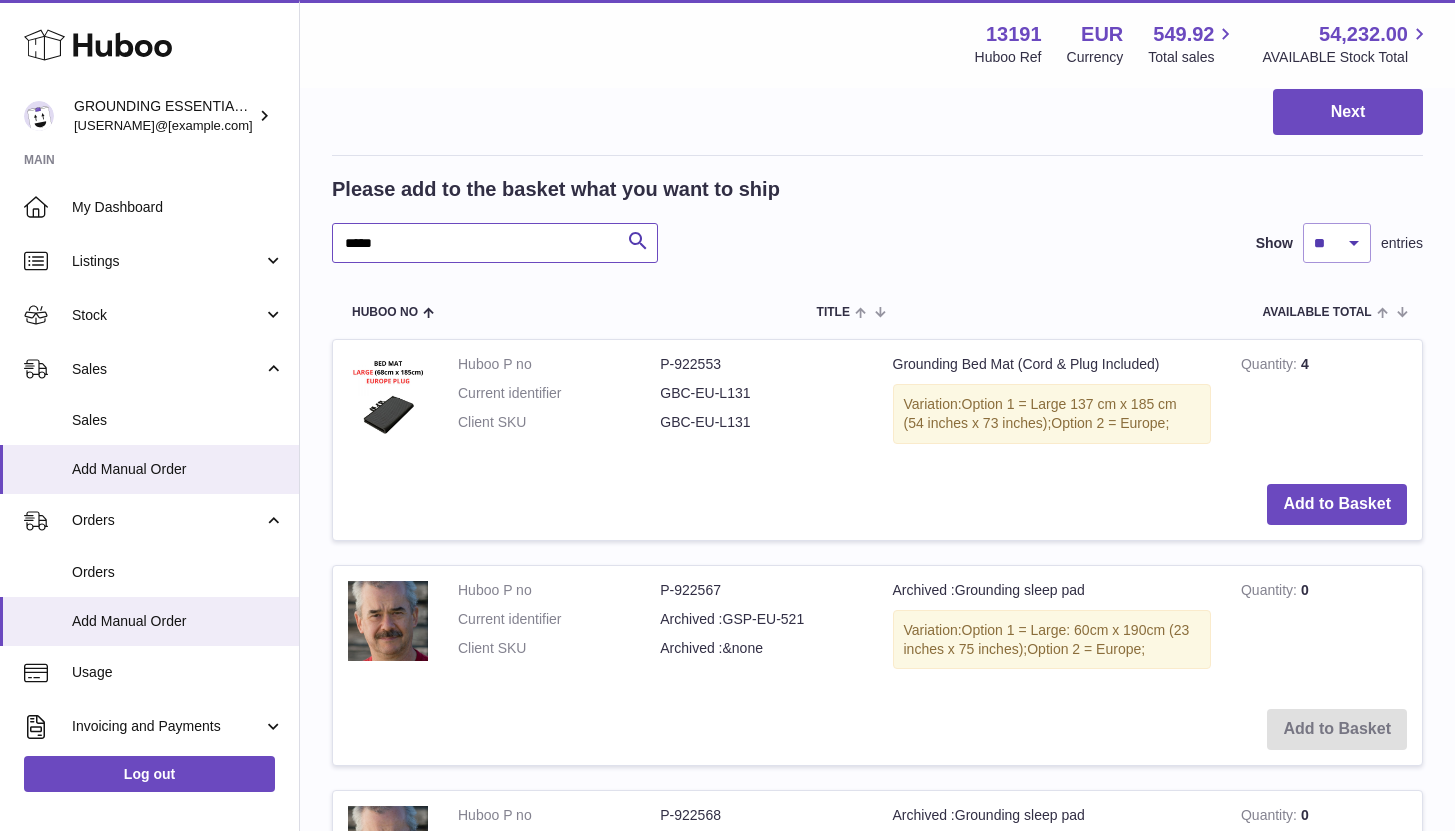 type on "*****" 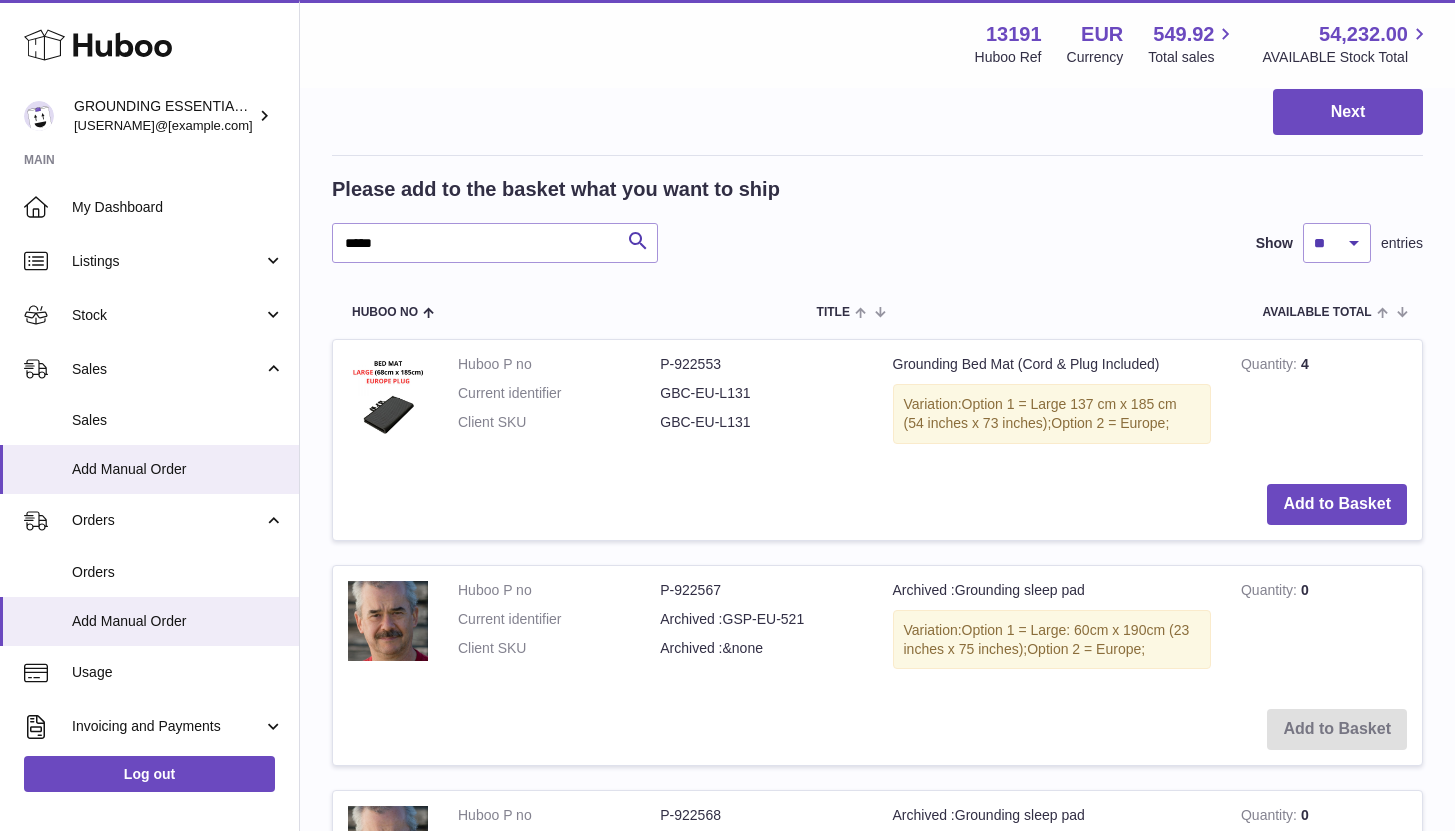click on "GBC-EU-L131" at bounding box center [761, 422] 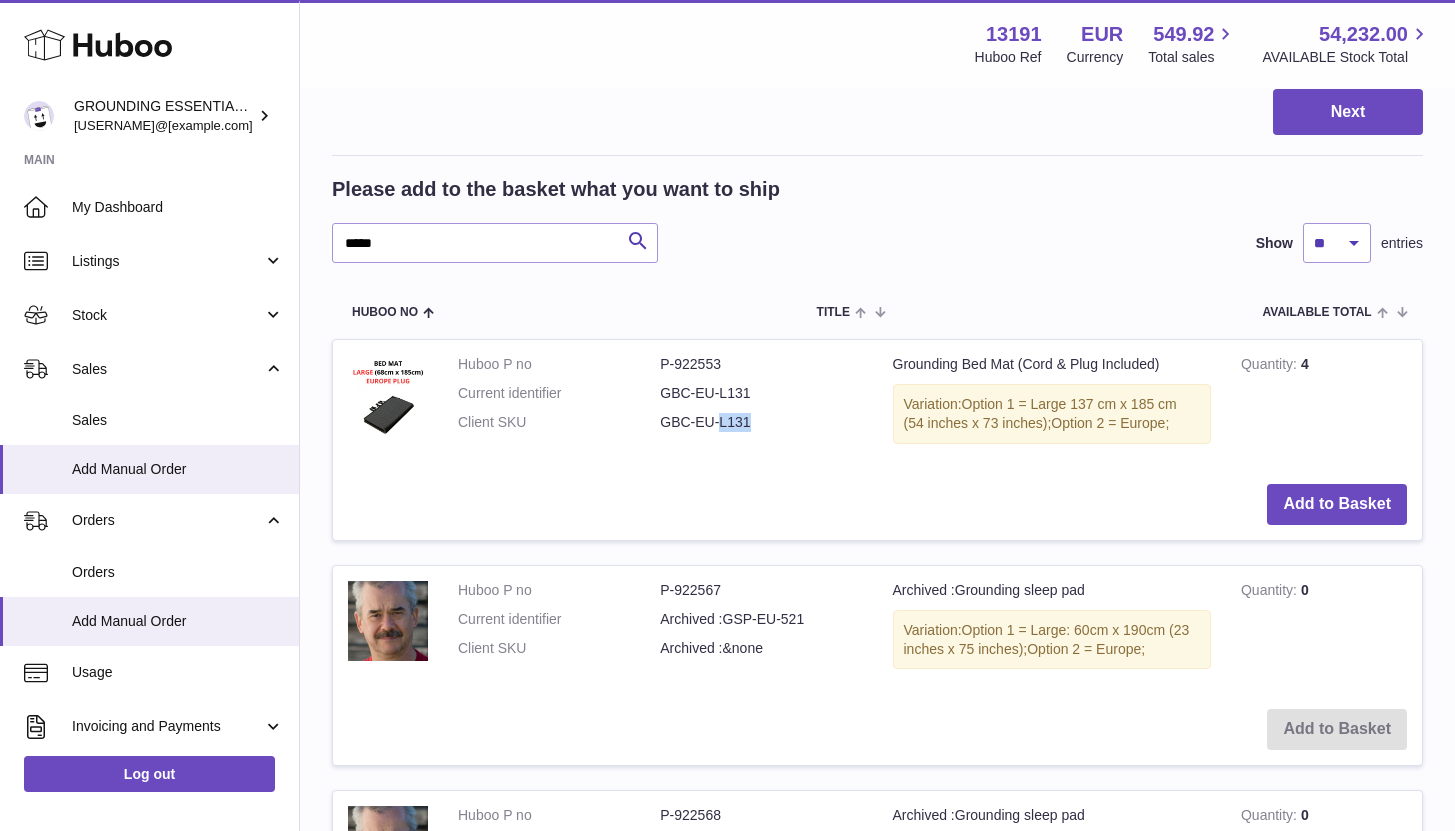 click on "GBC-EU-L131" at bounding box center [761, 422] 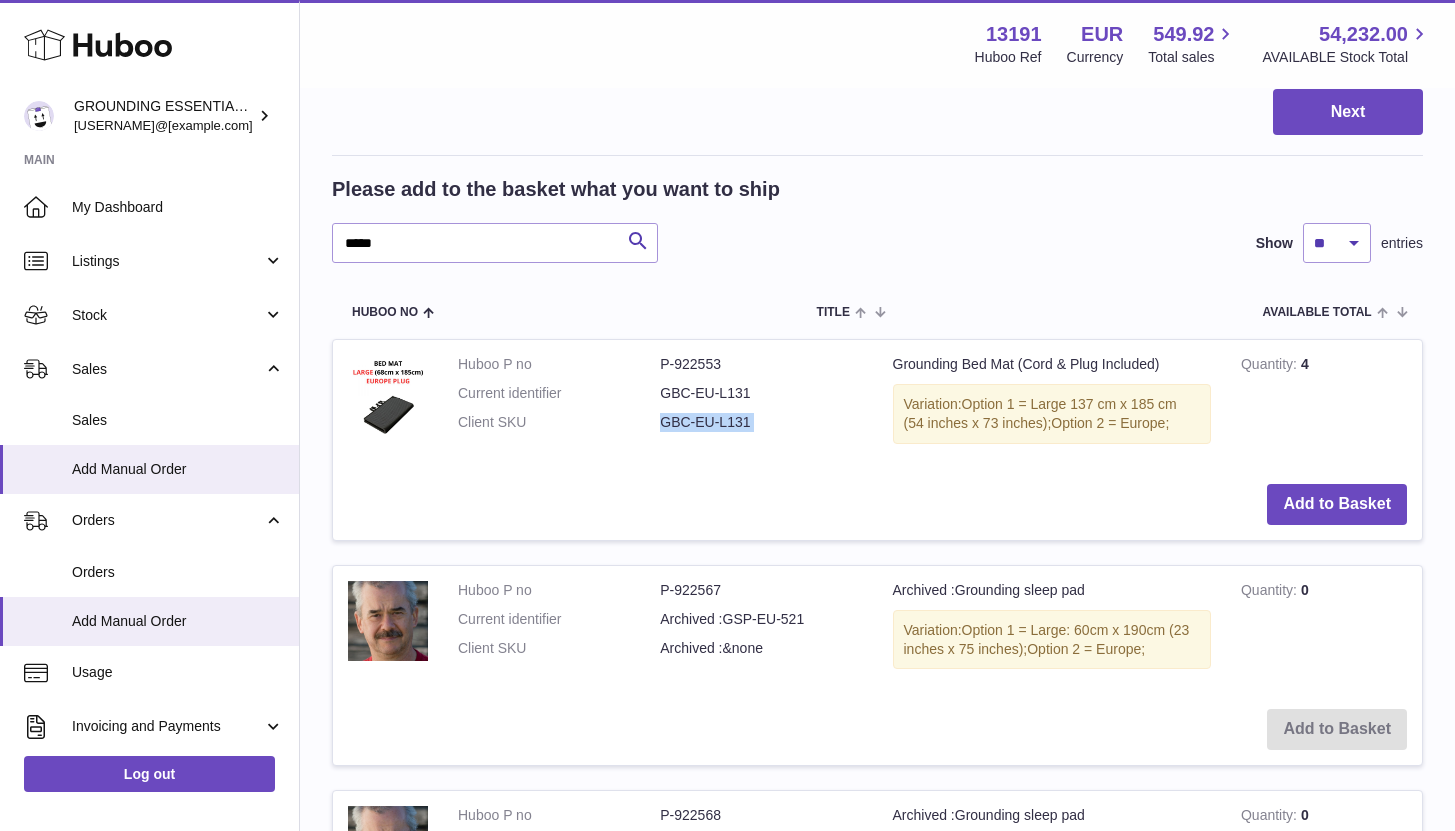 click on "GBC-EU-L131" at bounding box center (761, 422) 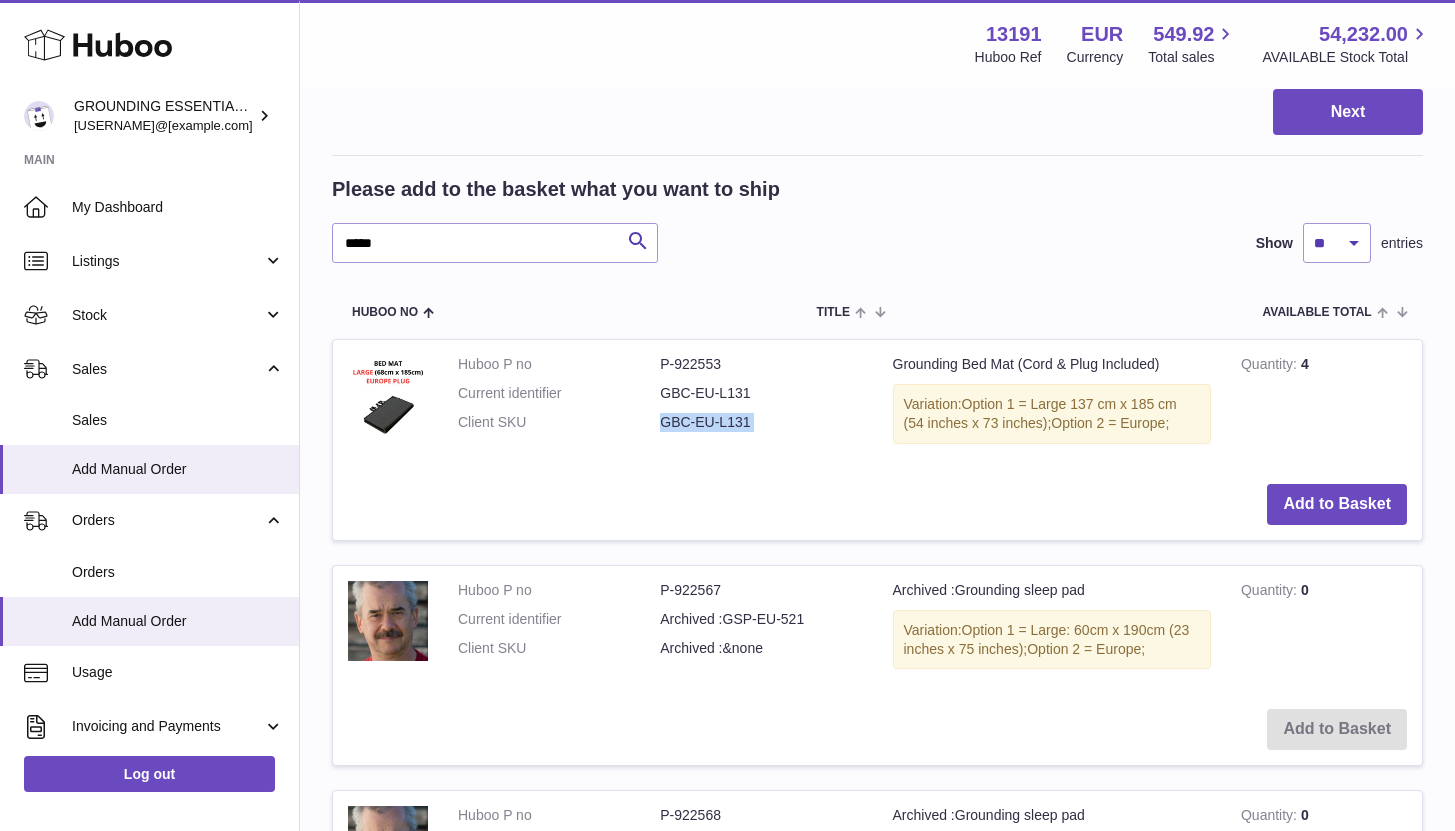 scroll, scrollTop: 0, scrollLeft: 0, axis: both 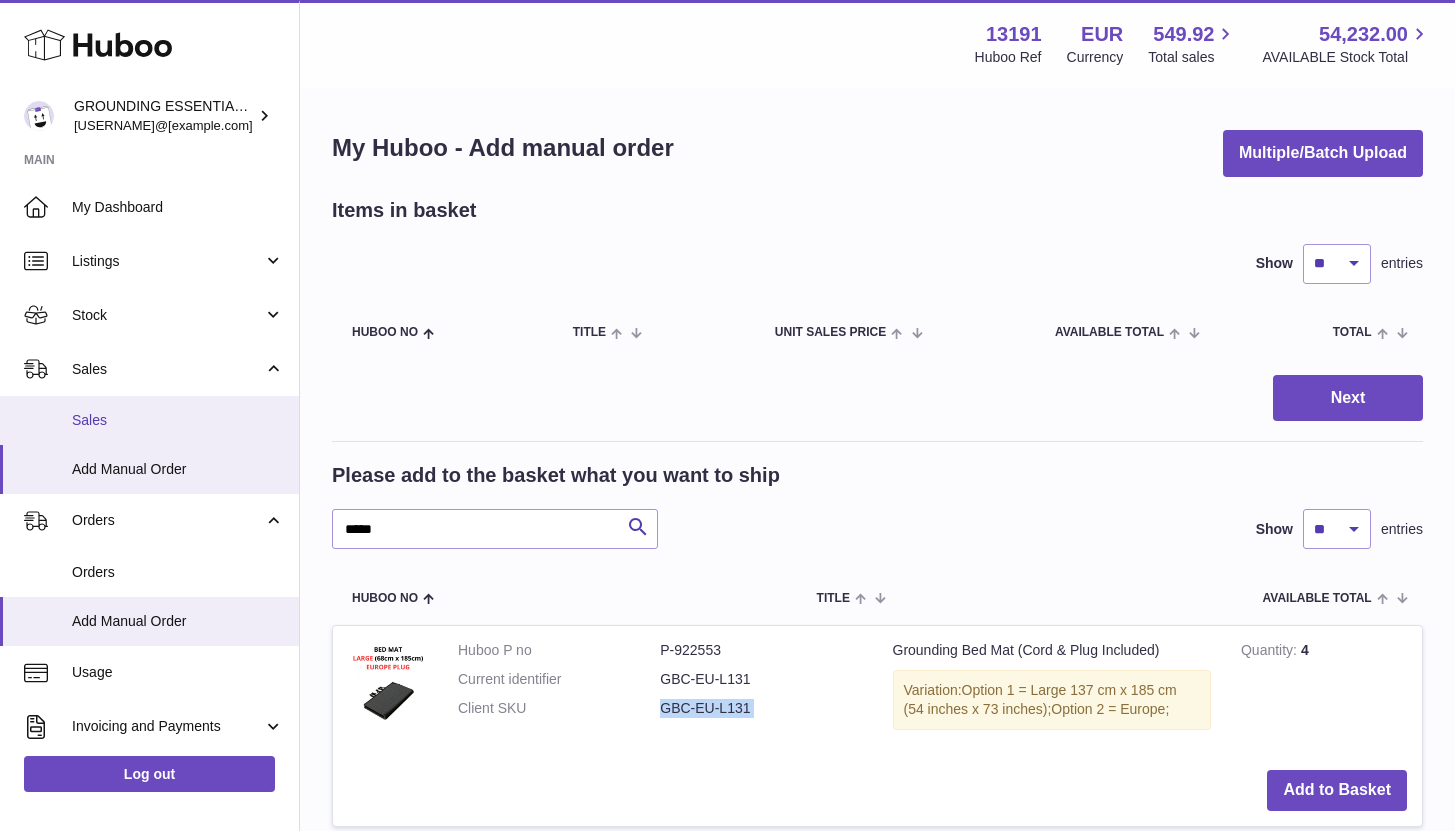 click on "Sales" at bounding box center (178, 420) 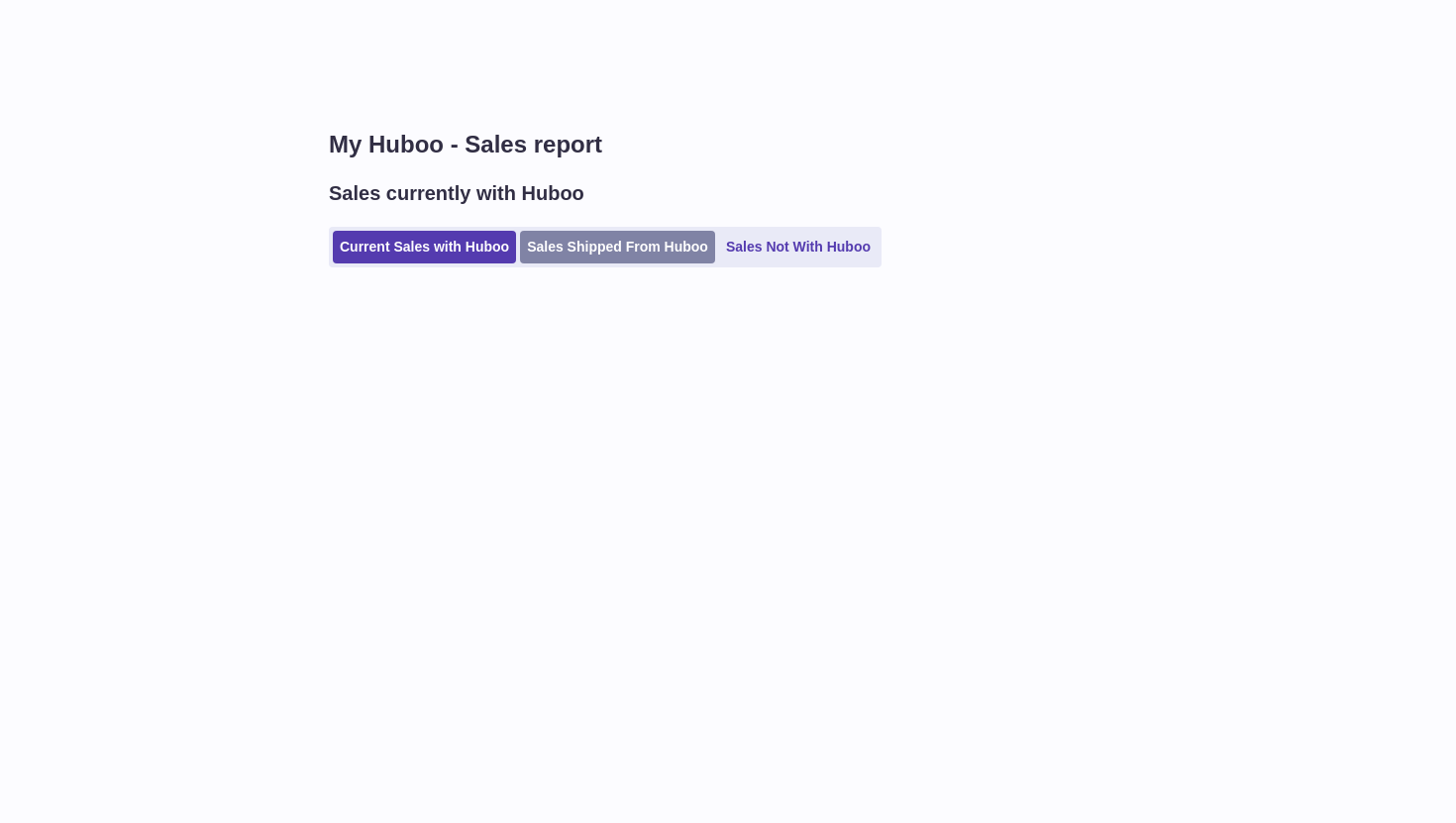scroll, scrollTop: 0, scrollLeft: 0, axis: both 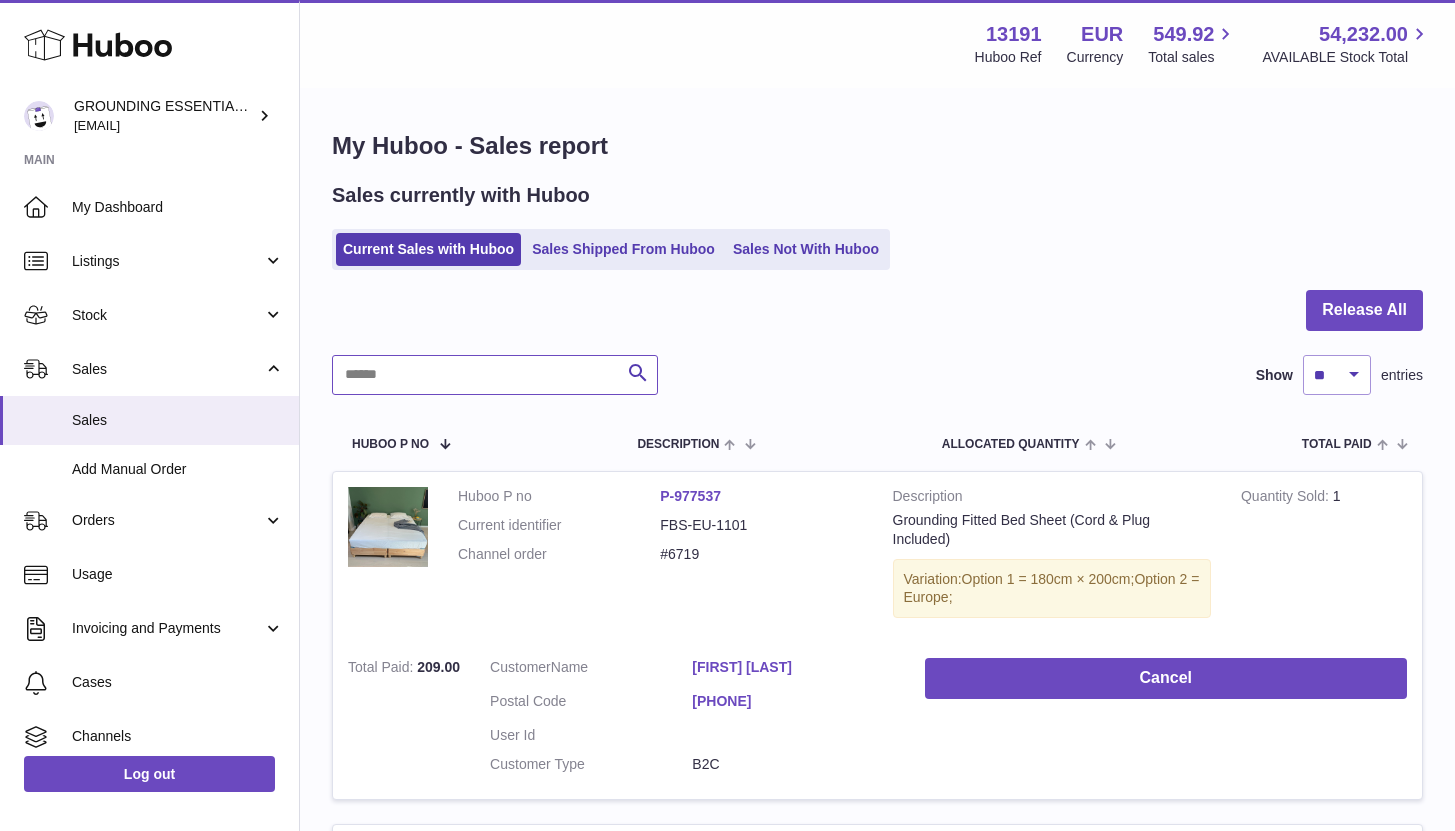 click at bounding box center (495, 375) 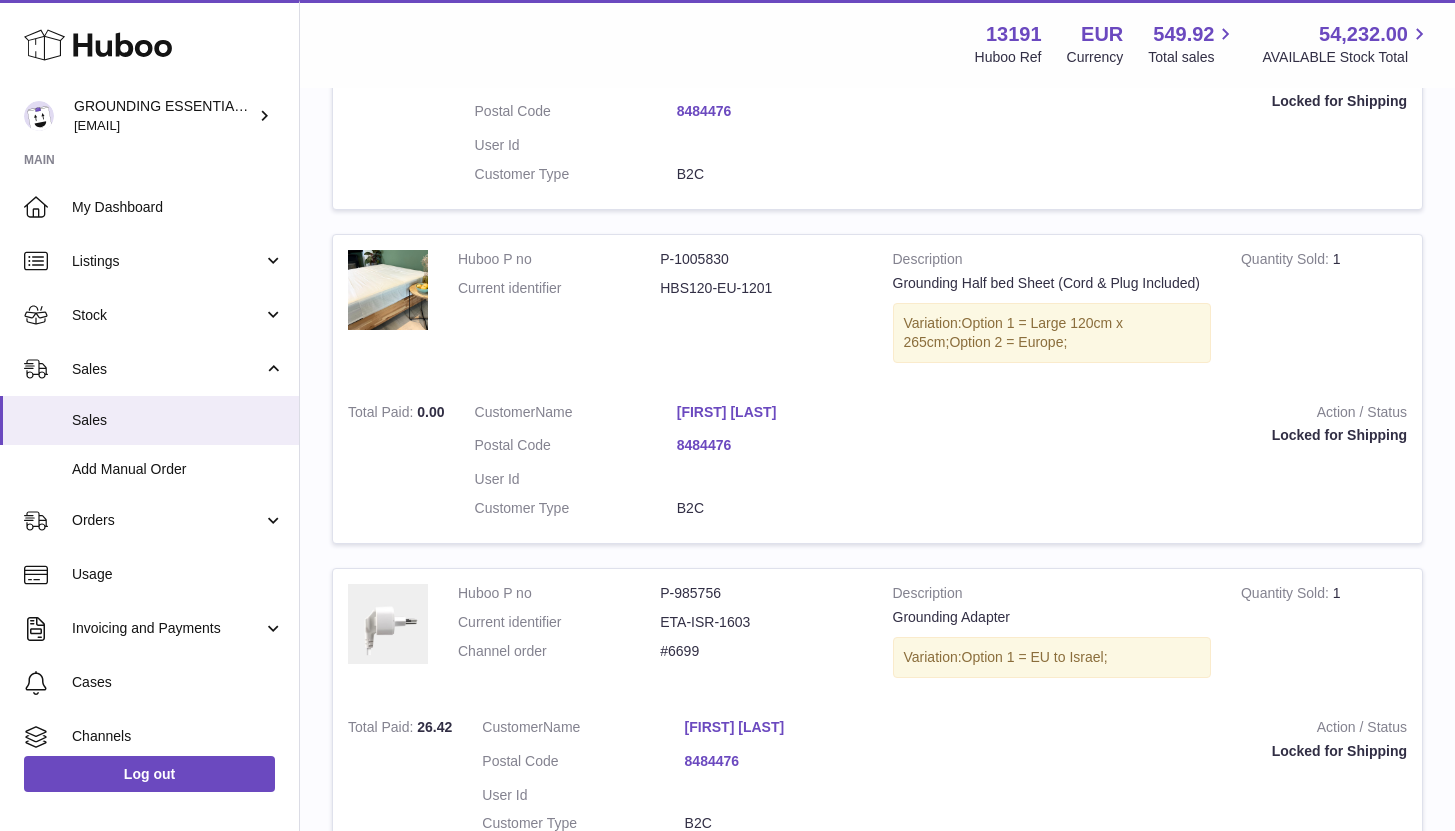 scroll, scrollTop: 2023, scrollLeft: 0, axis: vertical 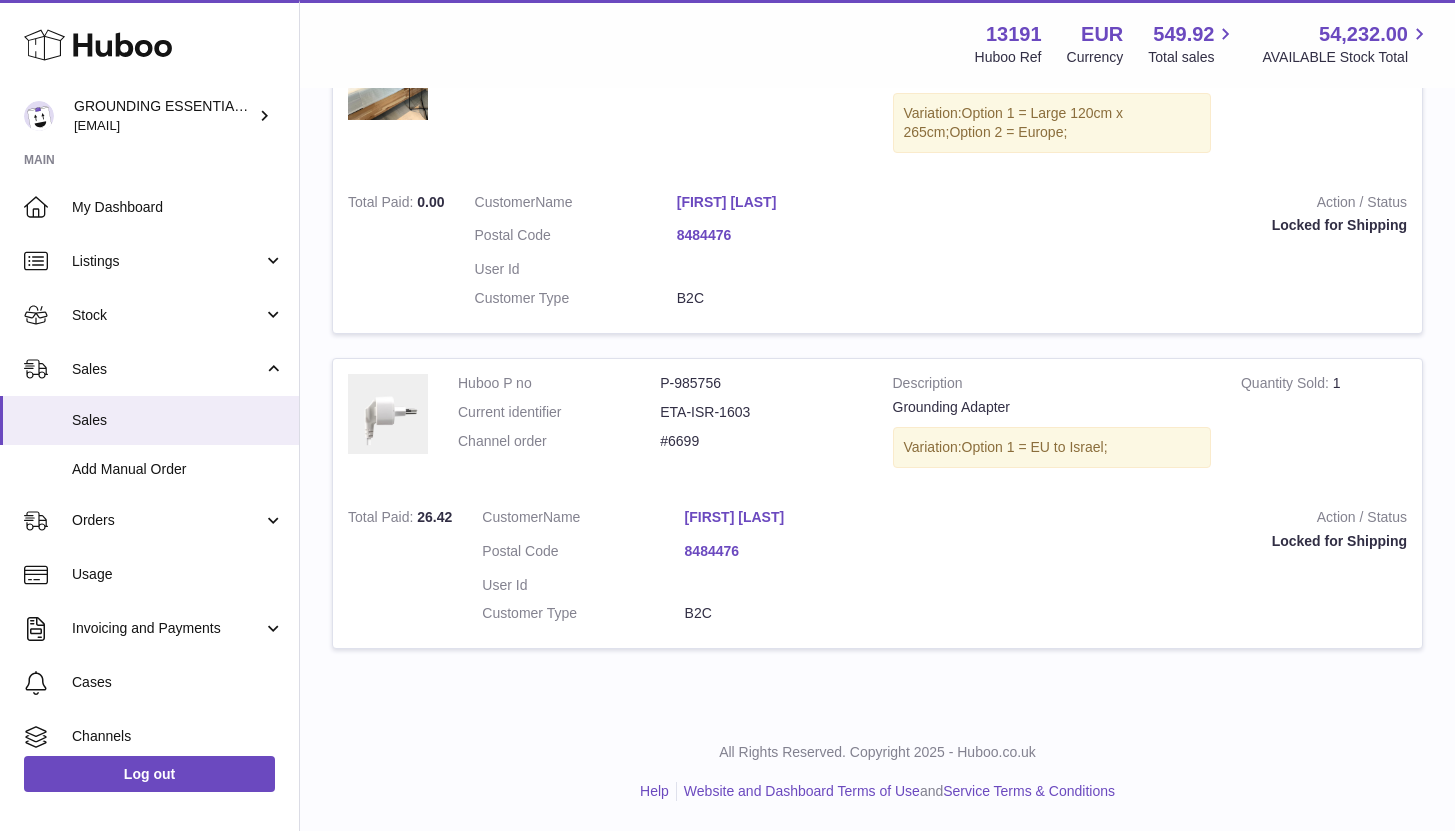 type on "**********" 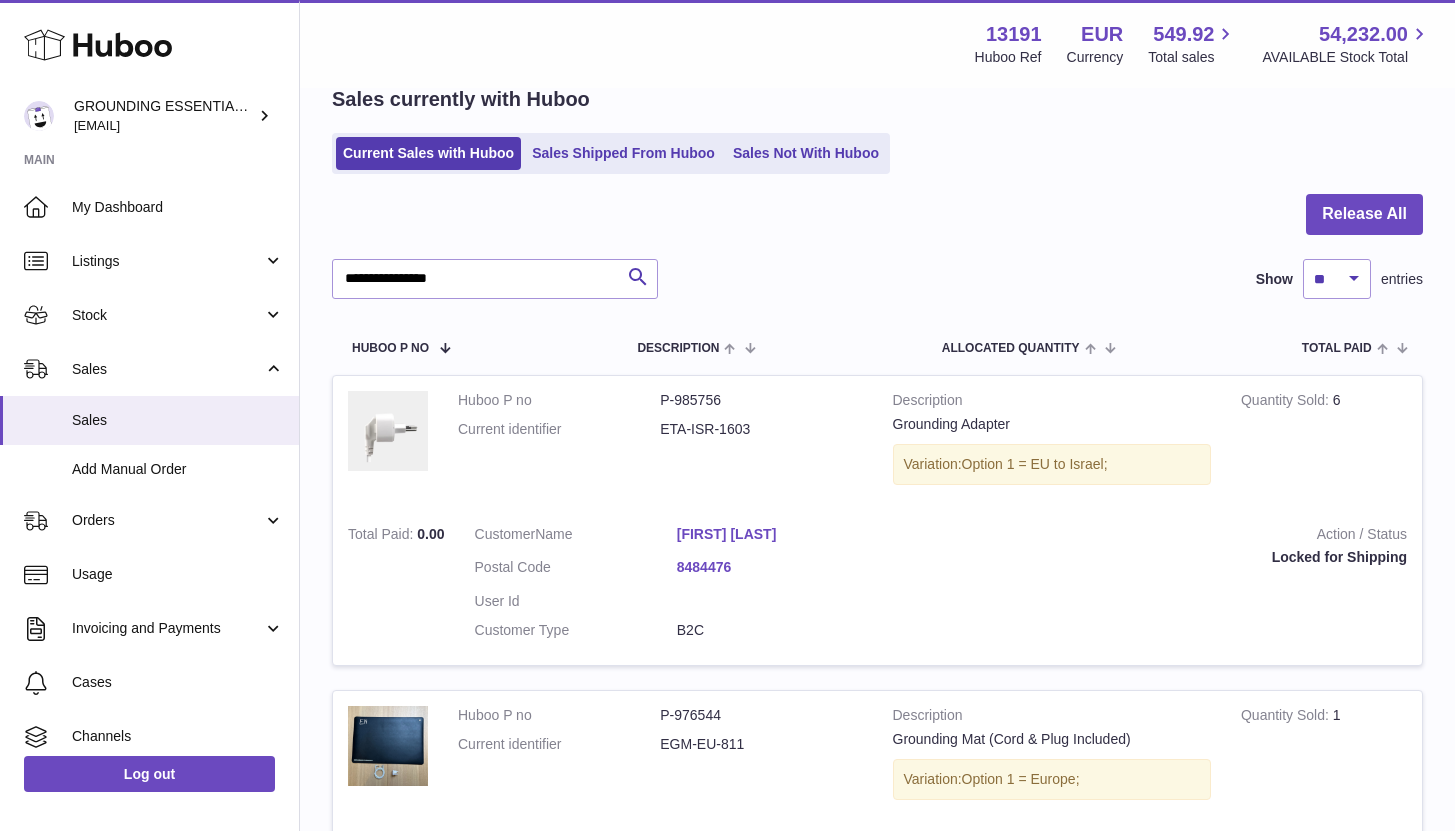 scroll, scrollTop: 0, scrollLeft: 0, axis: both 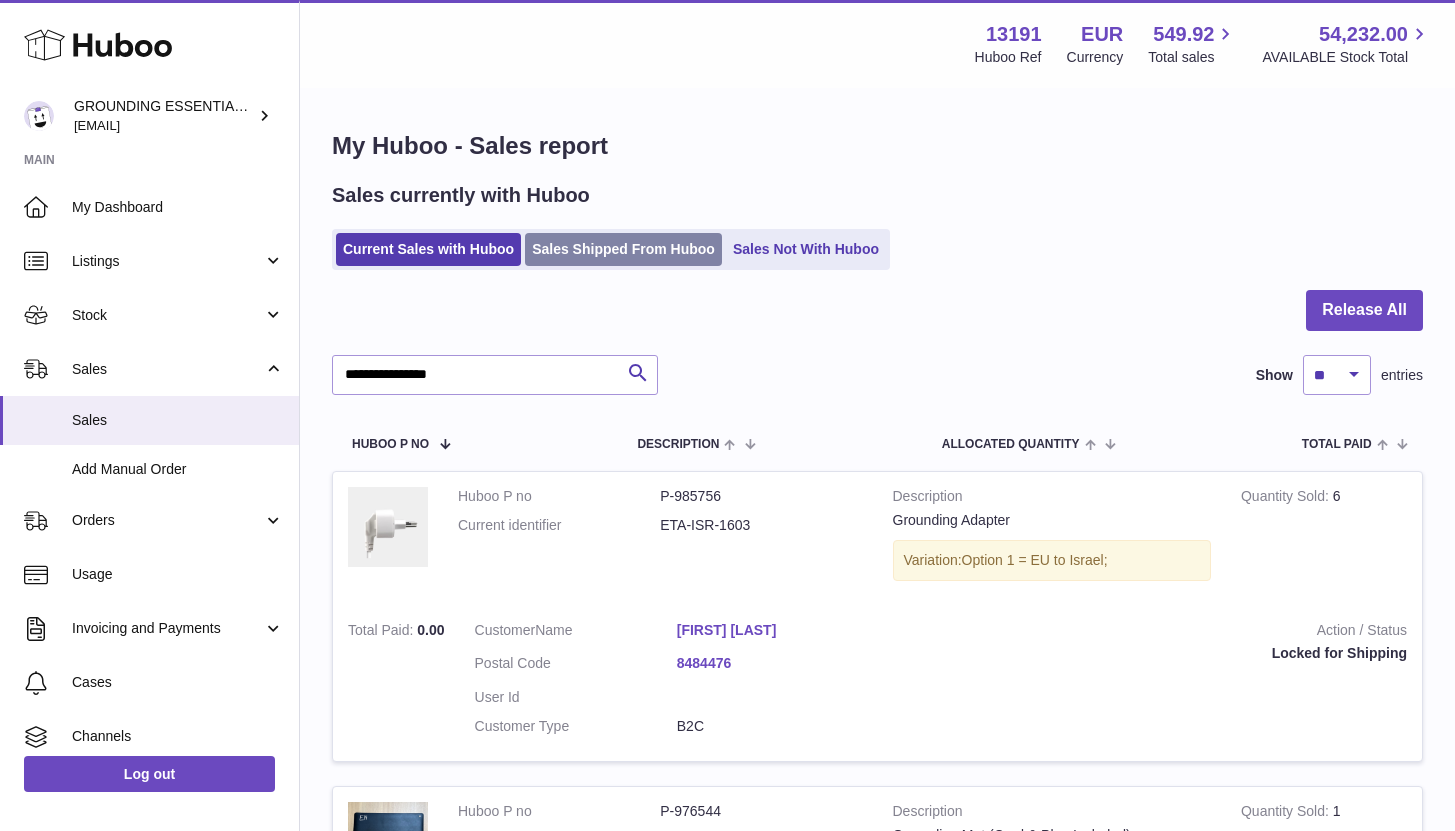 click on "Sales Shipped From Huboo" at bounding box center [623, 249] 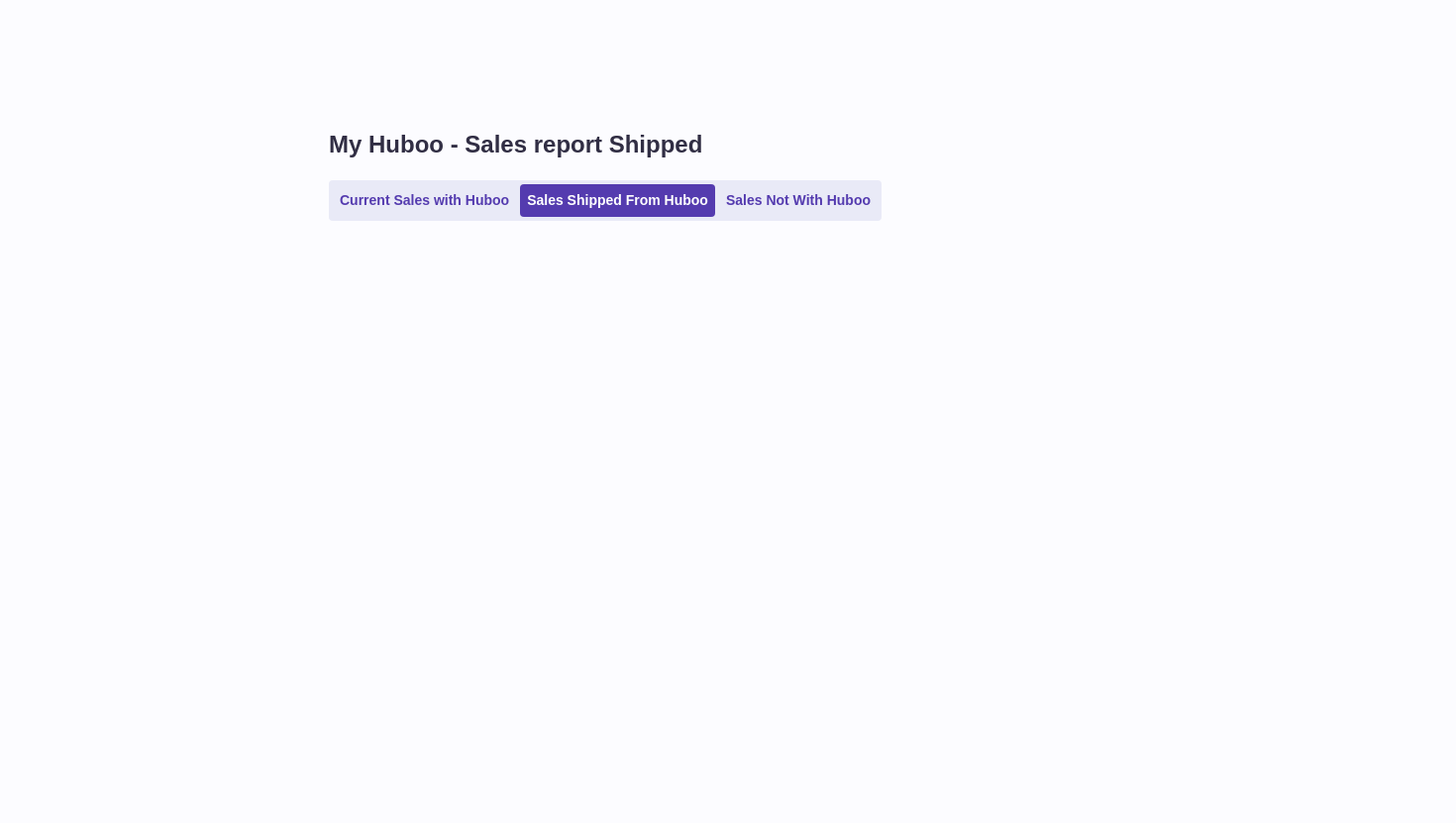 scroll, scrollTop: 0, scrollLeft: 0, axis: both 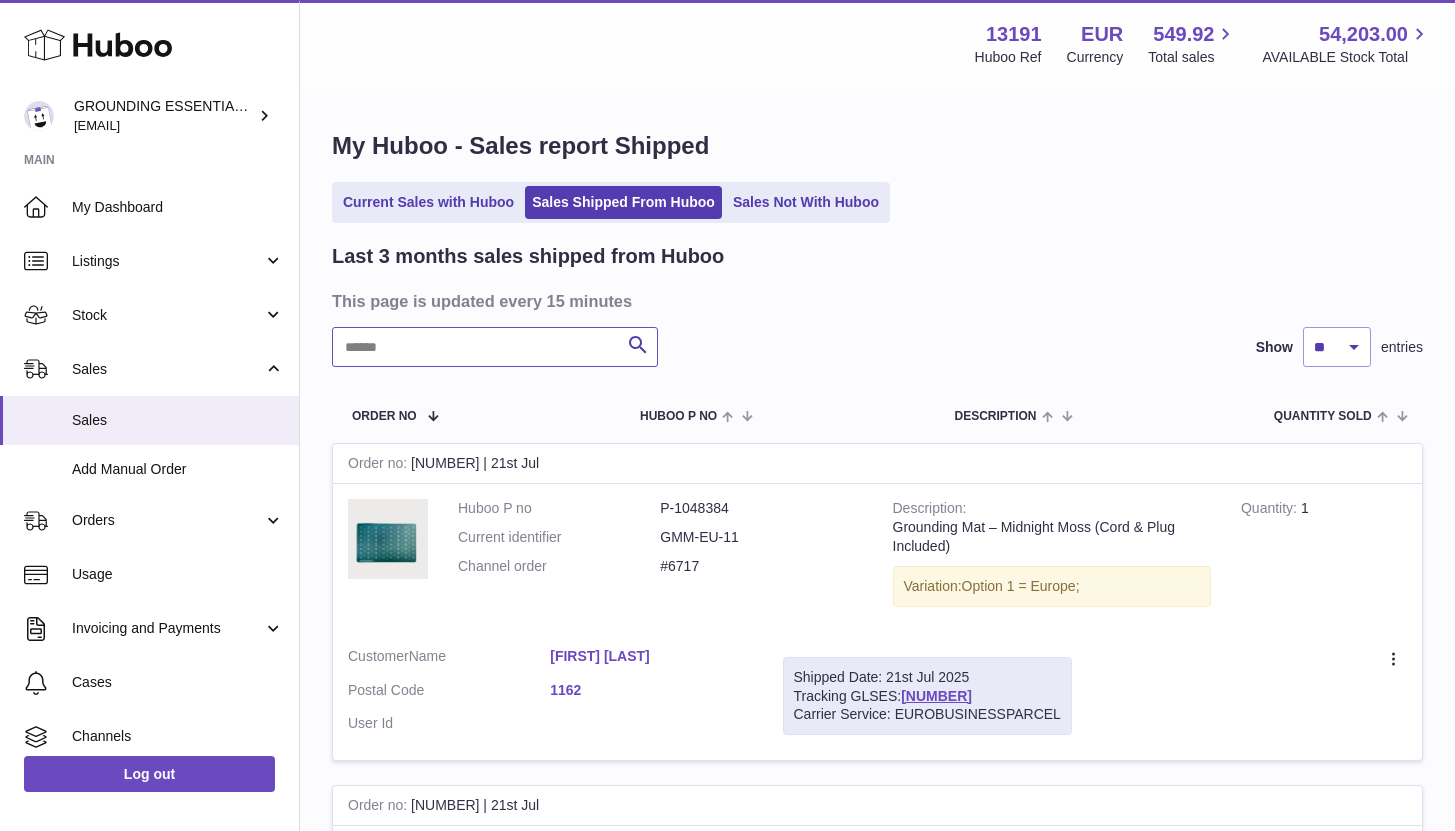 click at bounding box center [495, 347] 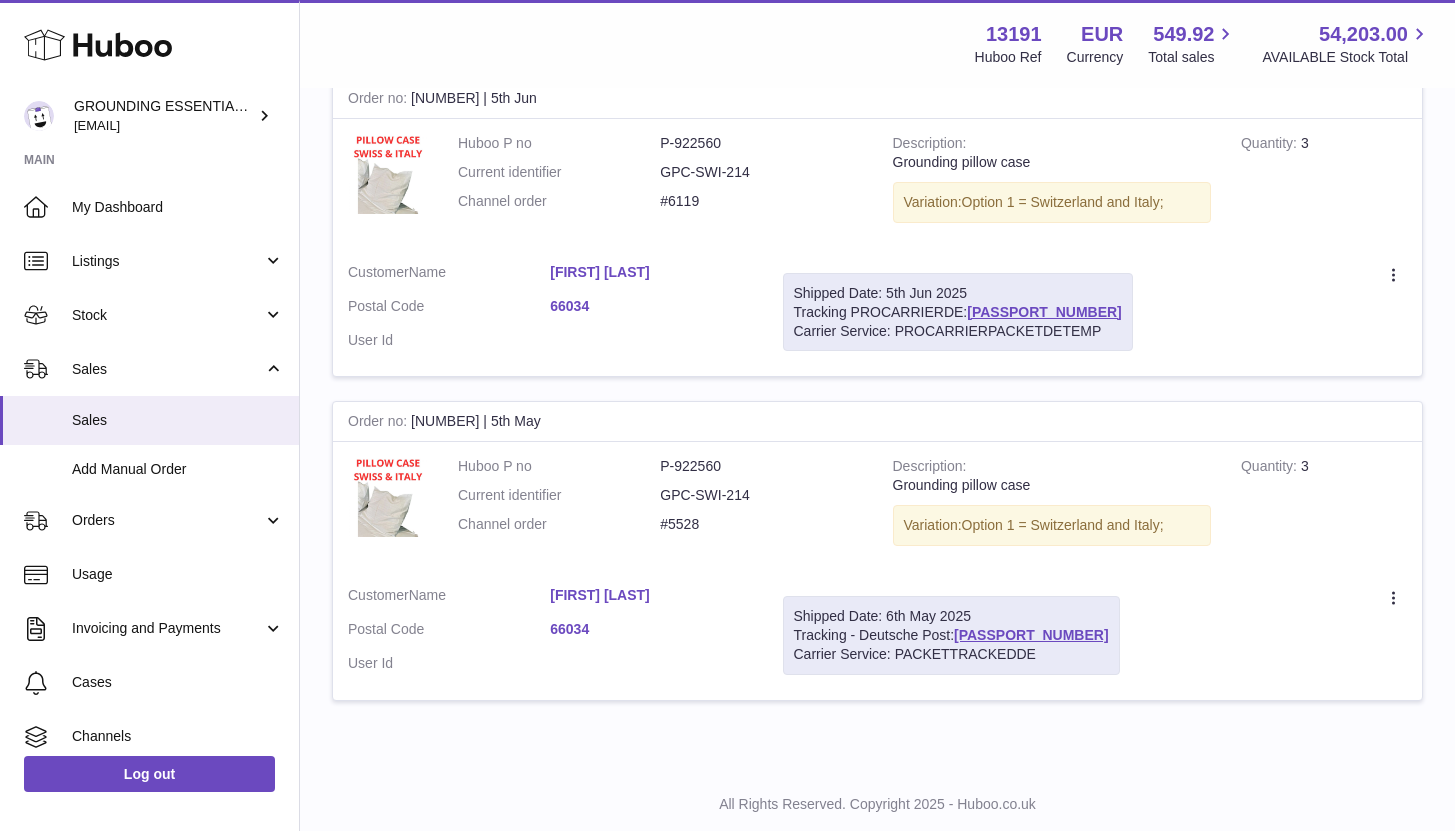 scroll, scrollTop: 416, scrollLeft: 0, axis: vertical 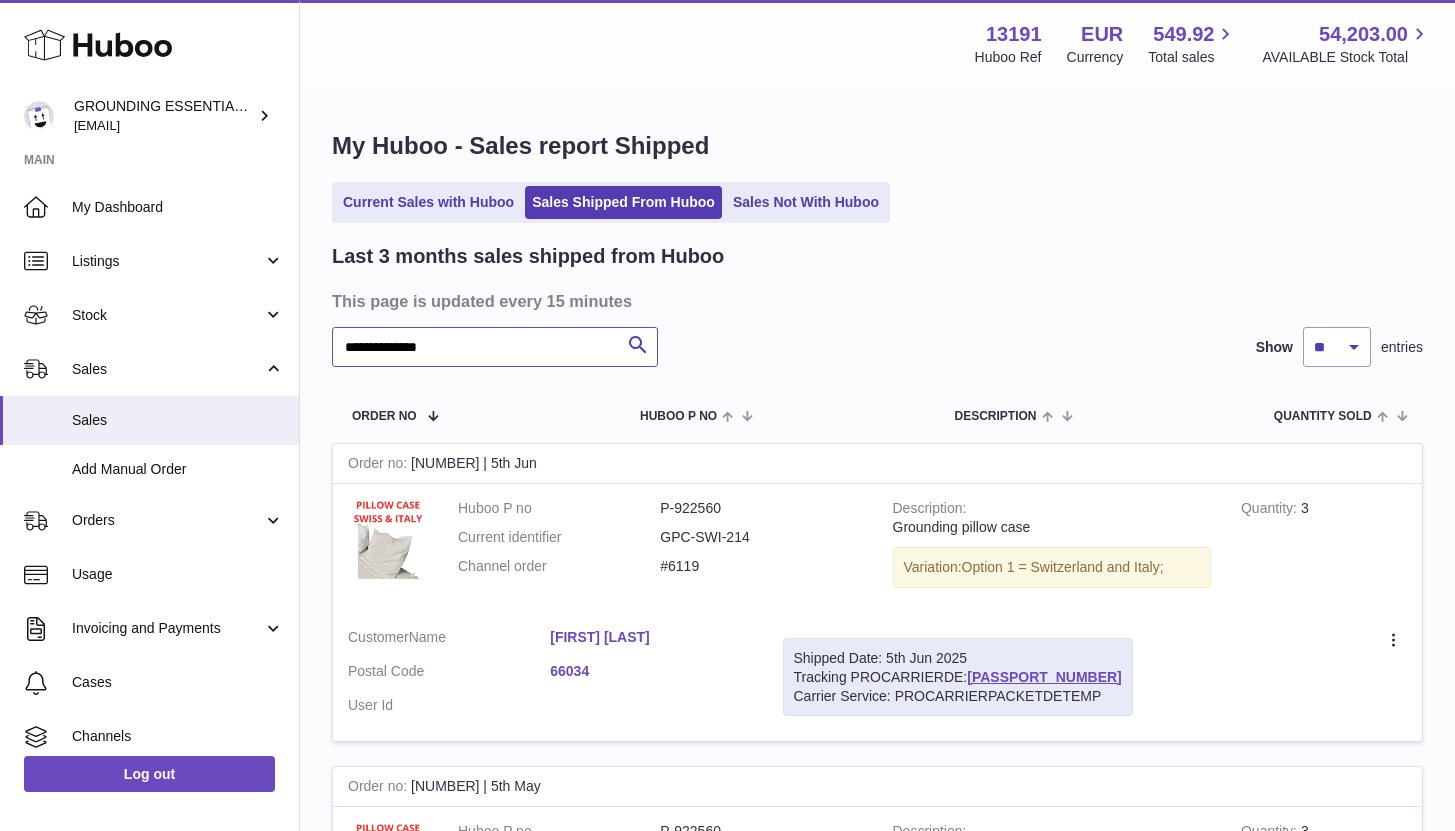 drag, startPoint x: 464, startPoint y: 353, endPoint x: 376, endPoint y: 347, distance: 88.20431 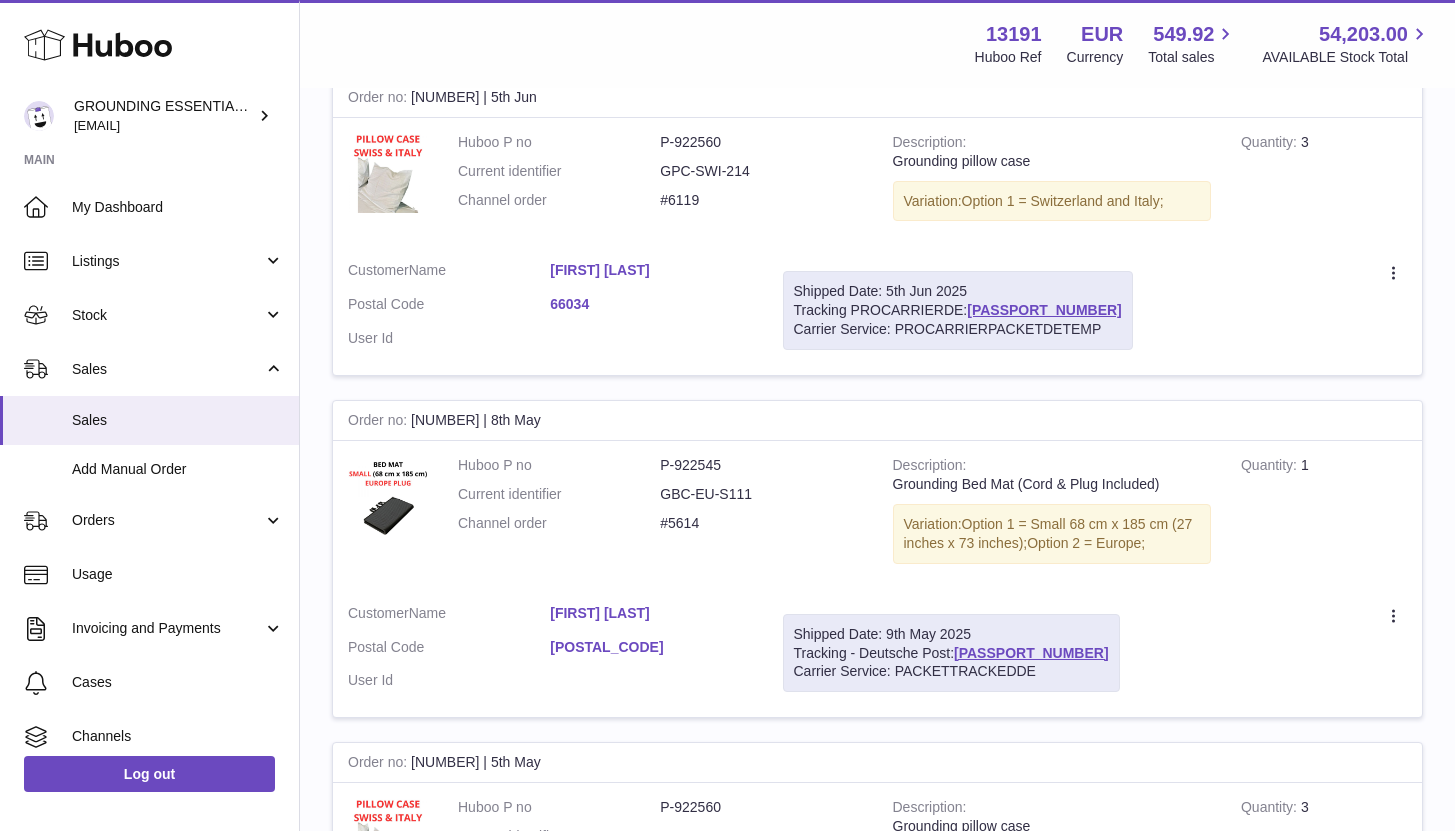scroll, scrollTop: 1449, scrollLeft: 0, axis: vertical 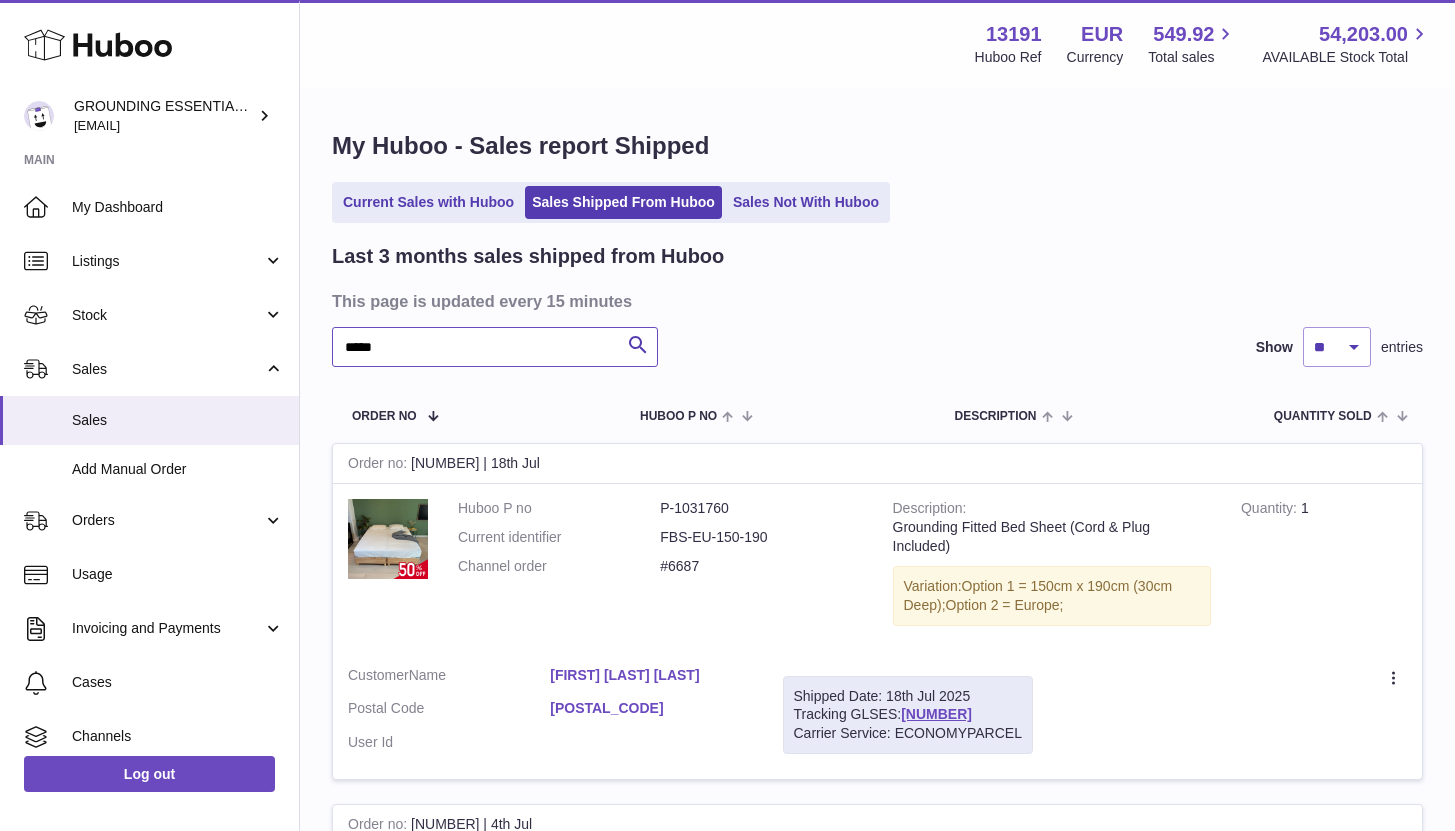 click on "****" at bounding box center (495, 347) 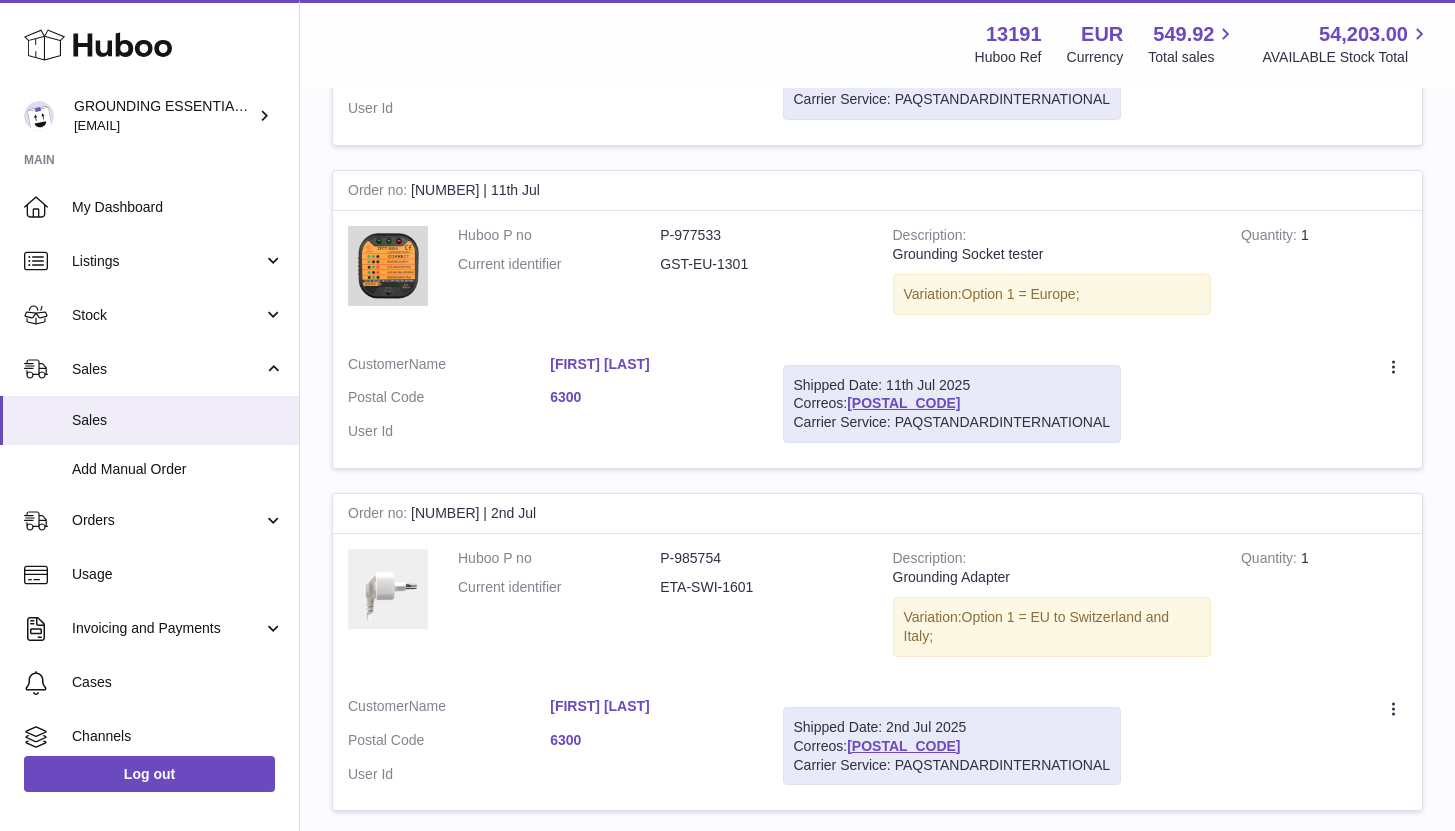 scroll, scrollTop: 2273, scrollLeft: 0, axis: vertical 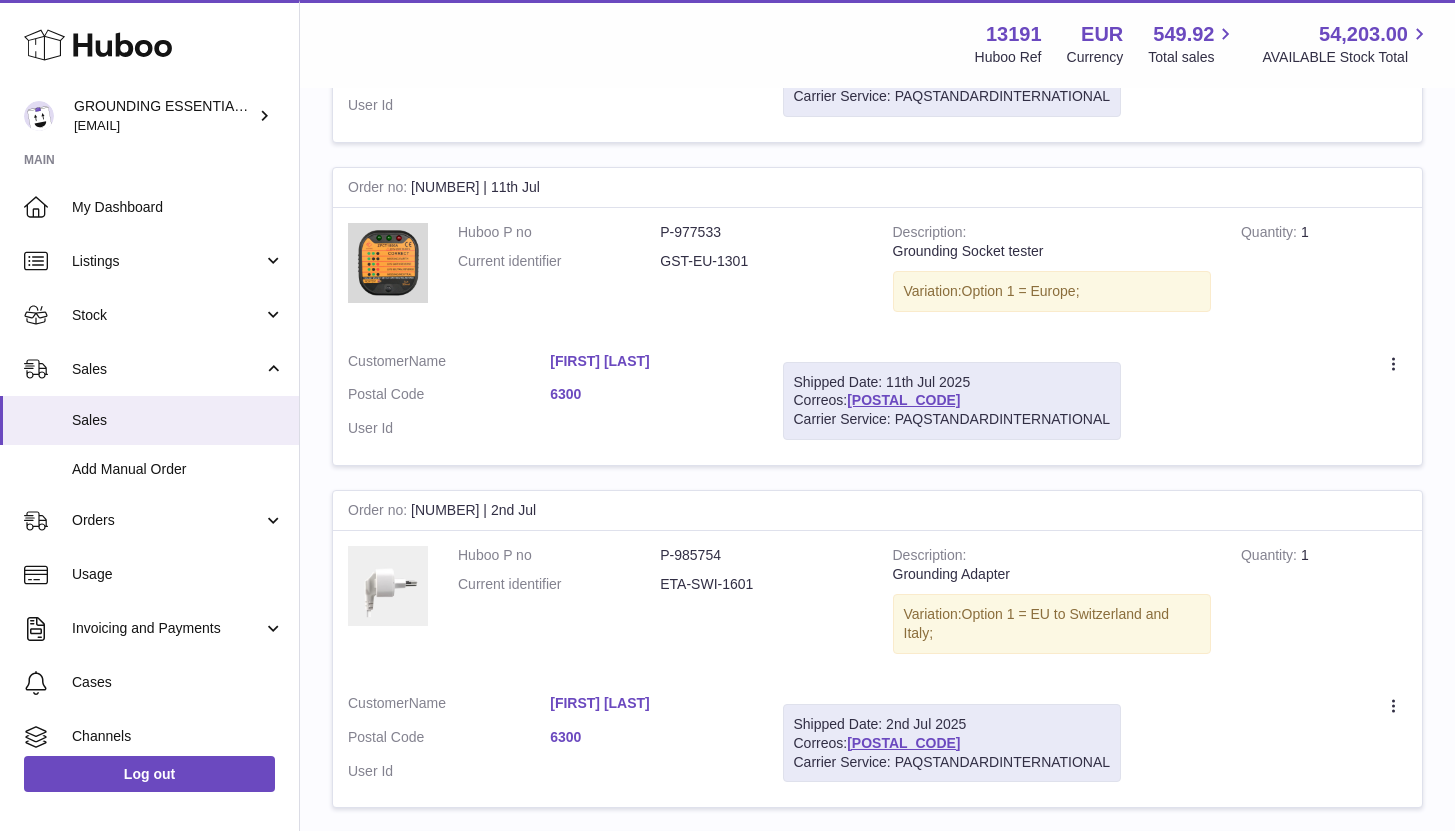 type on "********" 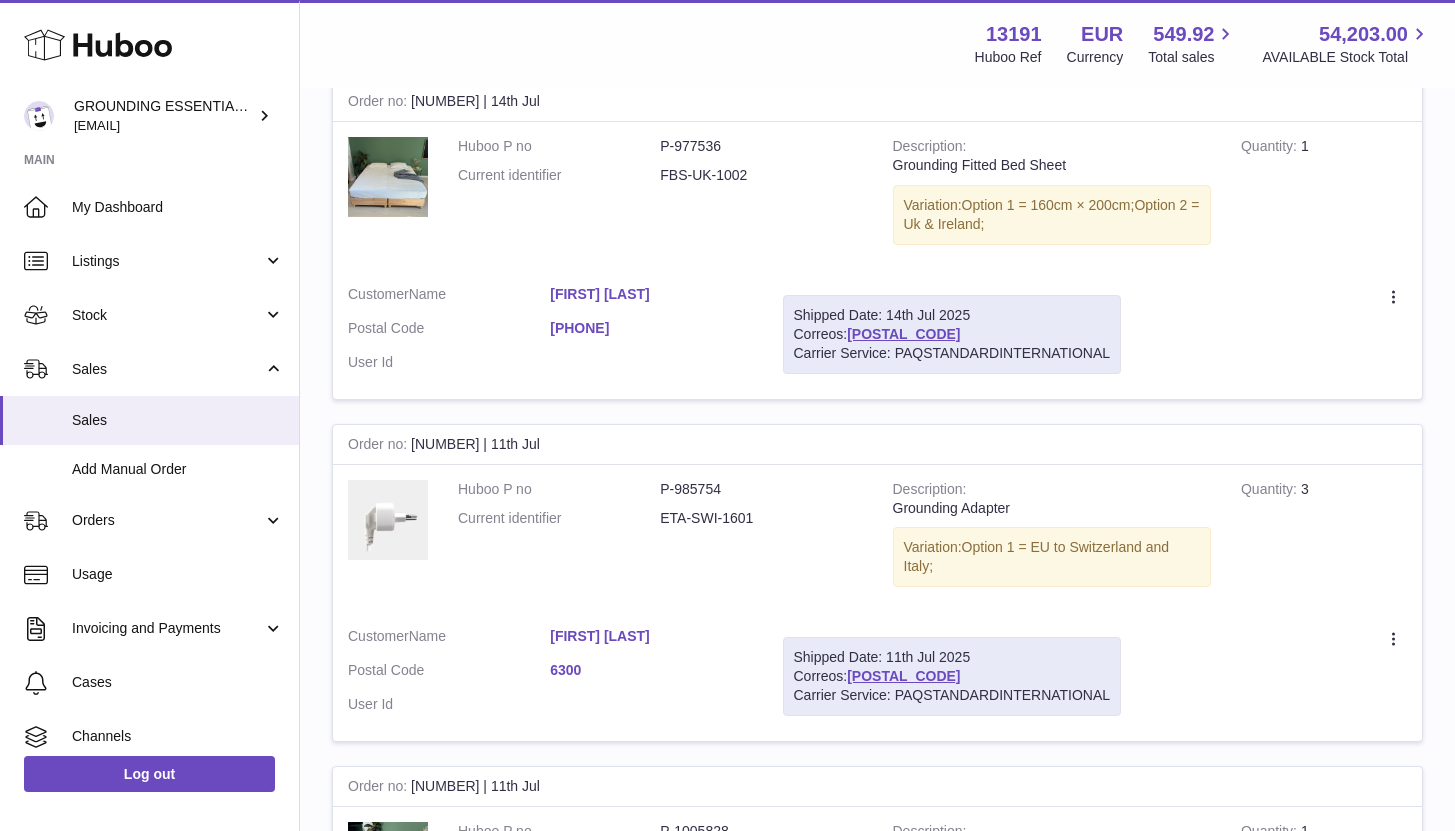 scroll, scrollTop: 718, scrollLeft: 0, axis: vertical 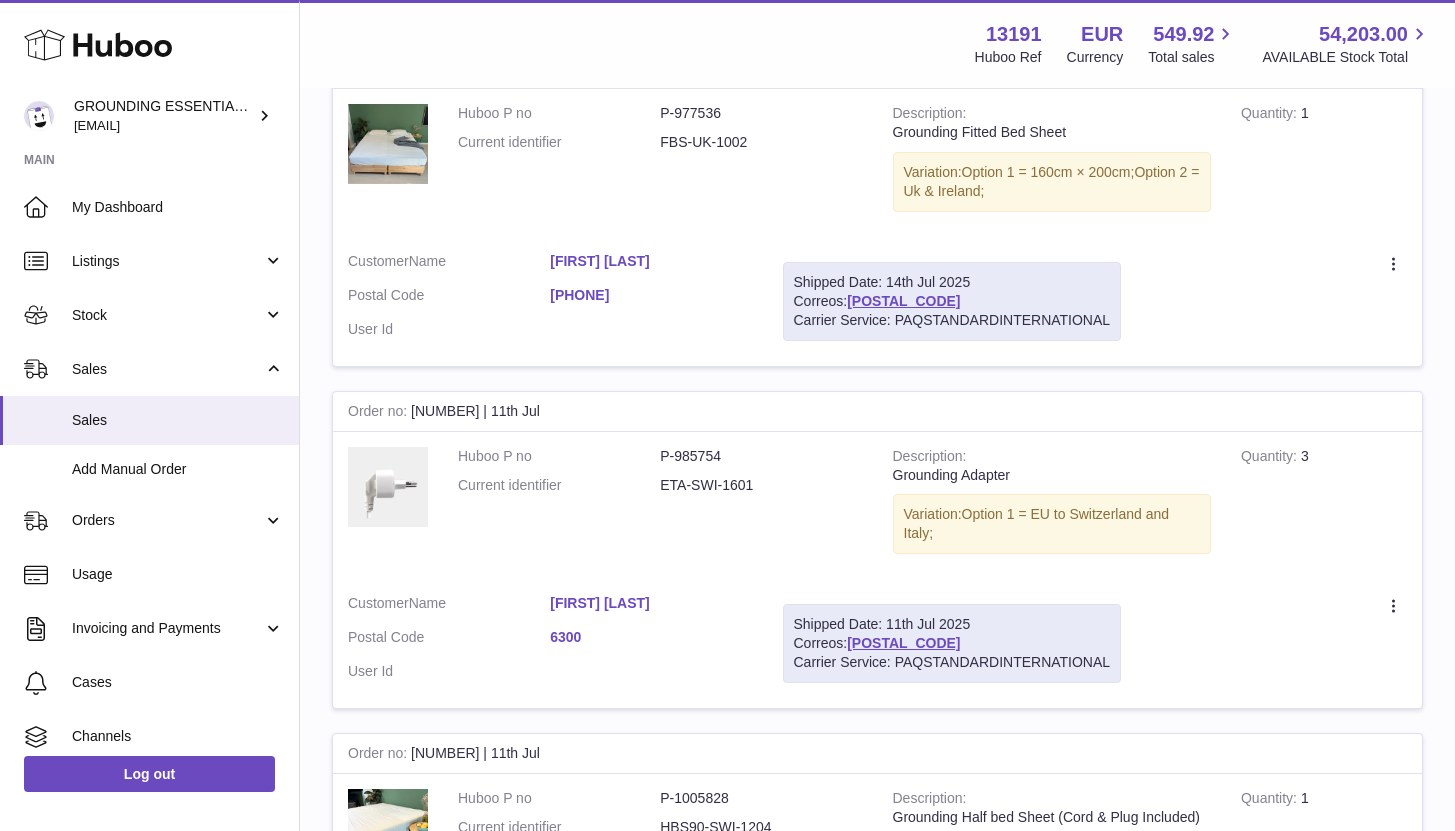 drag, startPoint x: 975, startPoint y: 643, endPoint x: 849, endPoint y: 642, distance: 126.00397 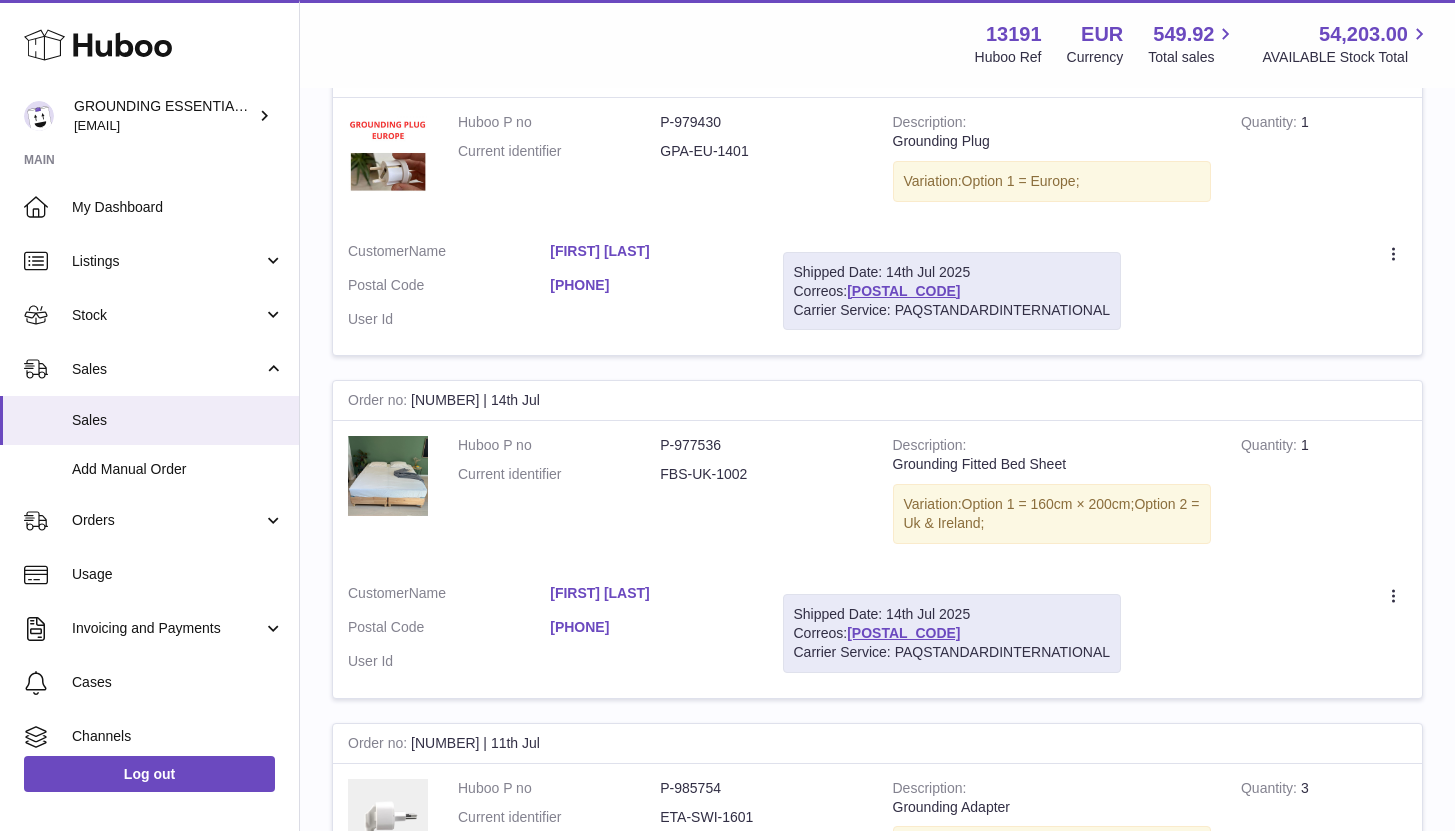 scroll, scrollTop: 363, scrollLeft: 0, axis: vertical 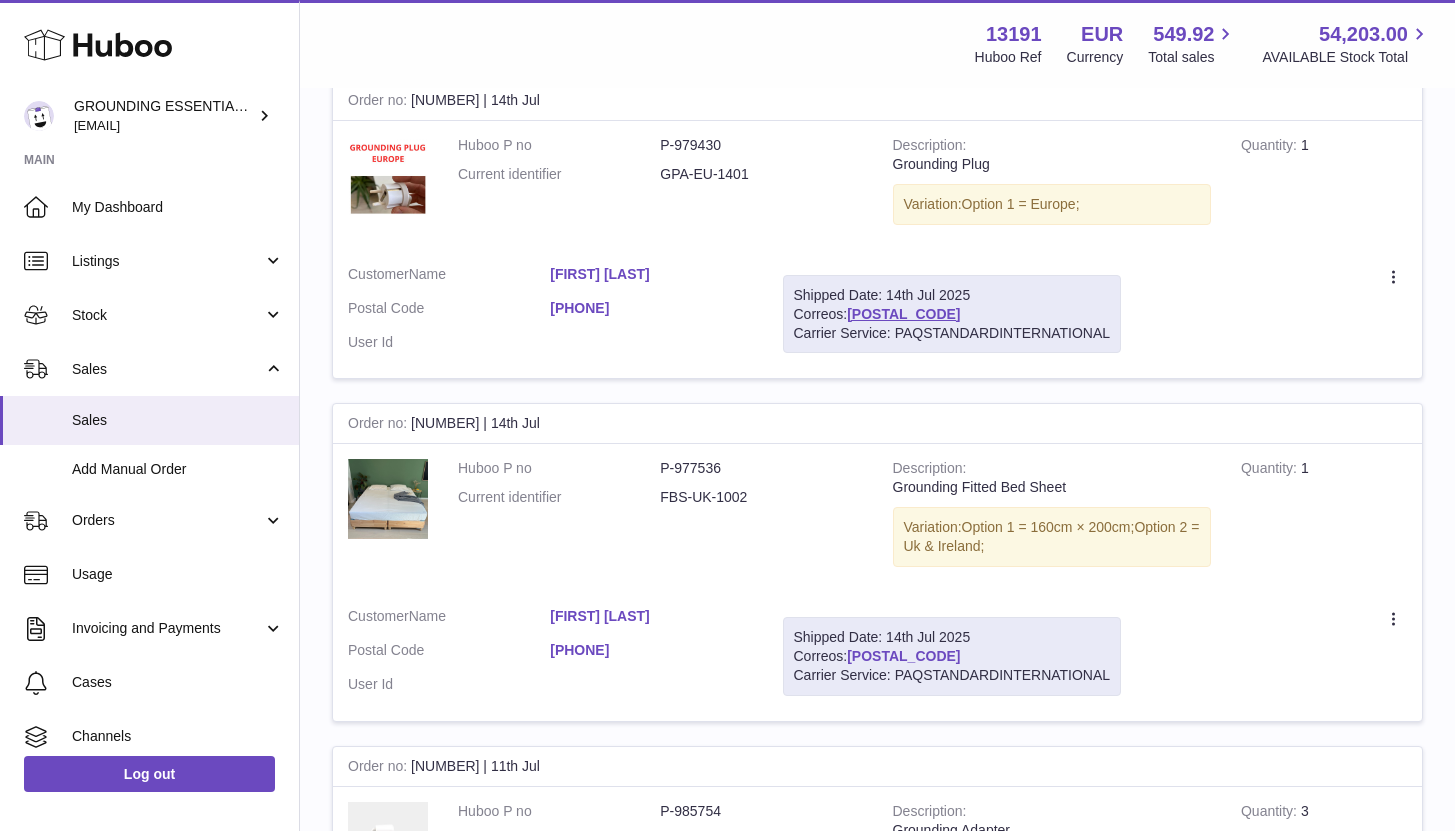 click on "[POSTAL_CODE]" at bounding box center (903, 656) 